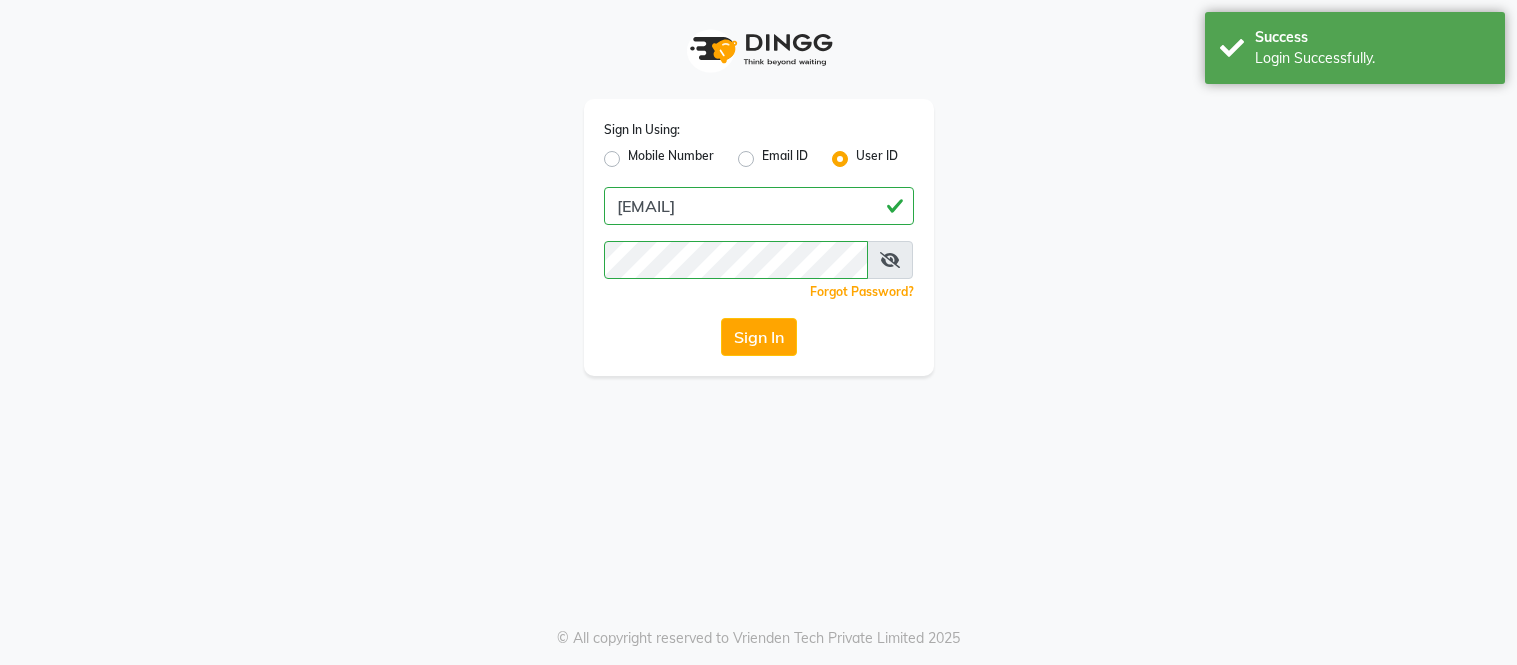 scroll, scrollTop: 0, scrollLeft: 0, axis: both 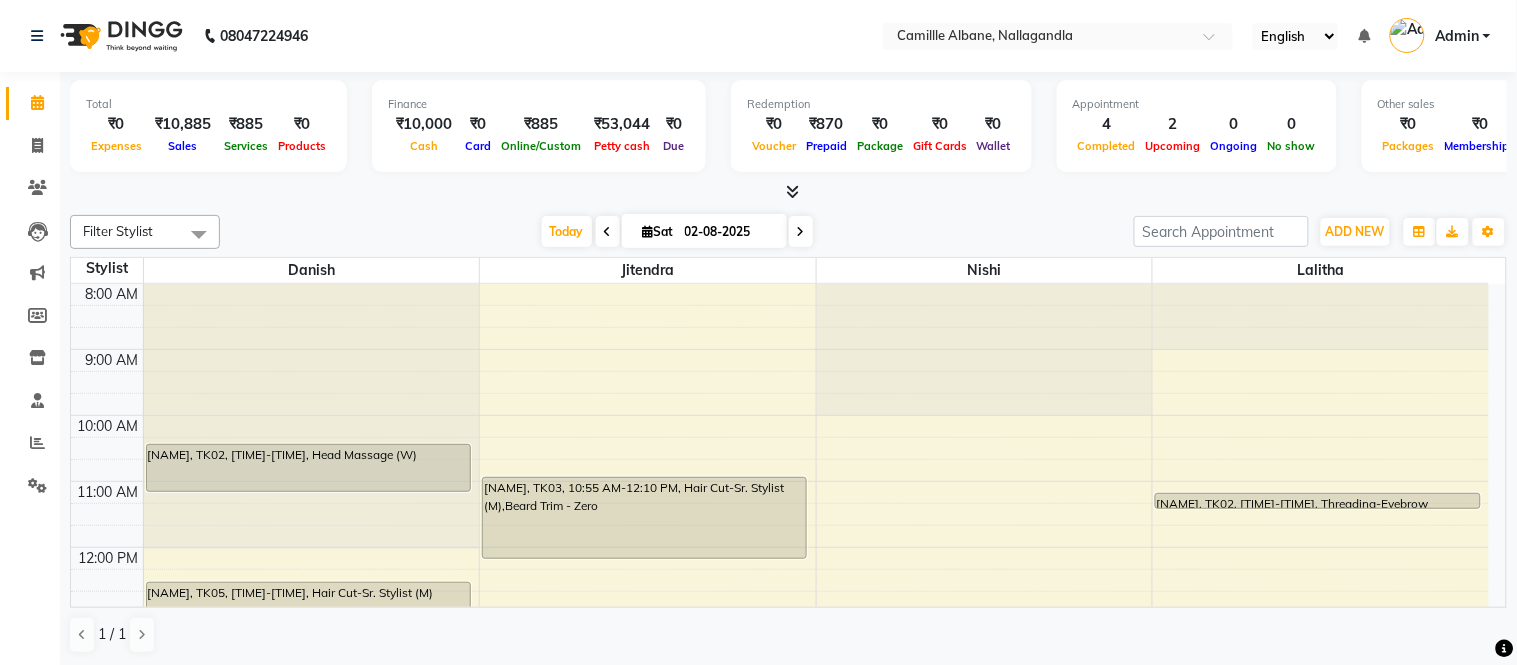 click at bounding box center (792, 191) 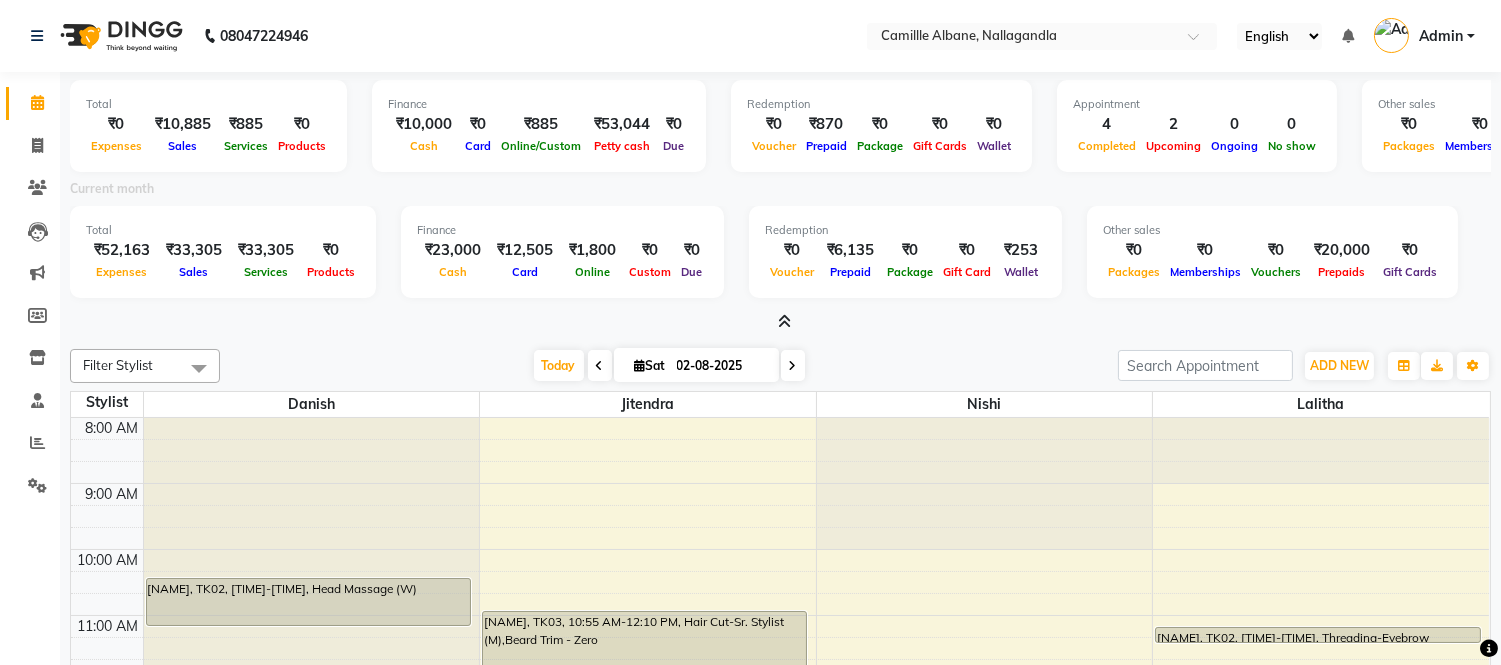 click at bounding box center (780, 322) 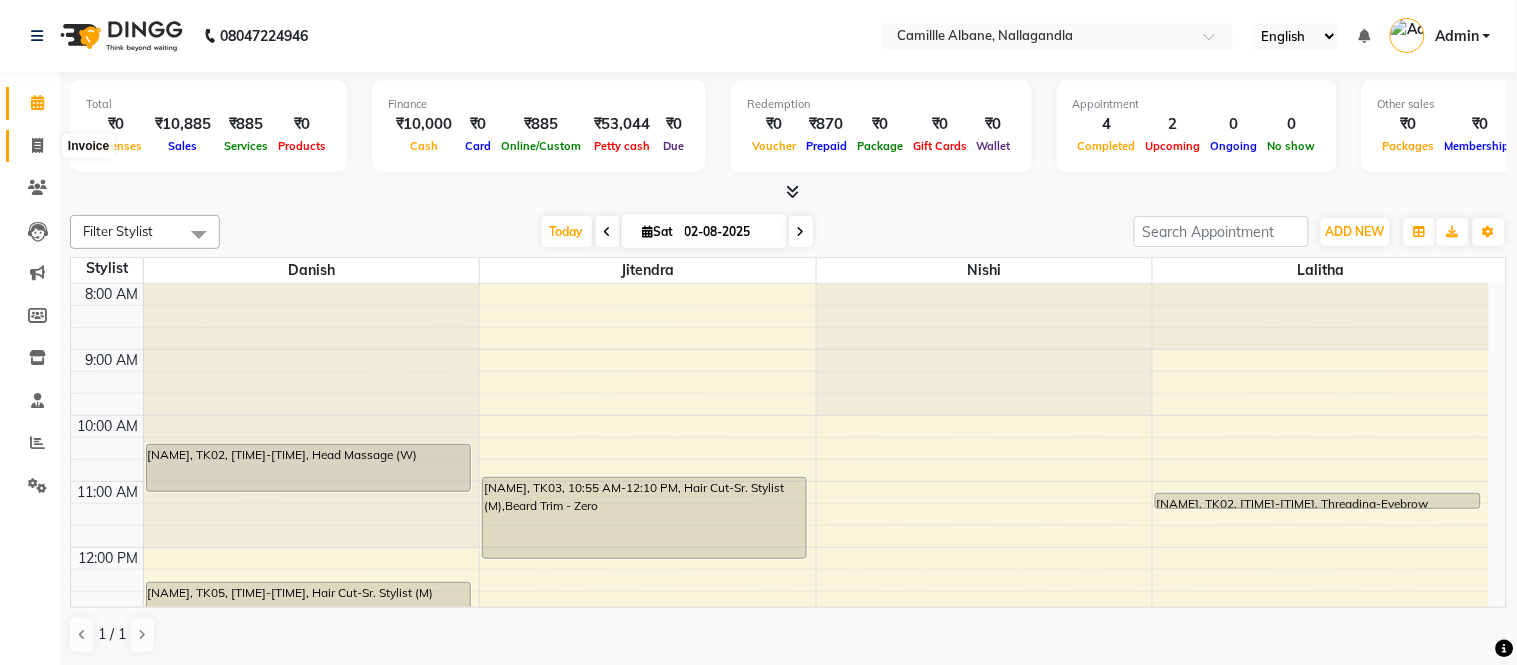 click 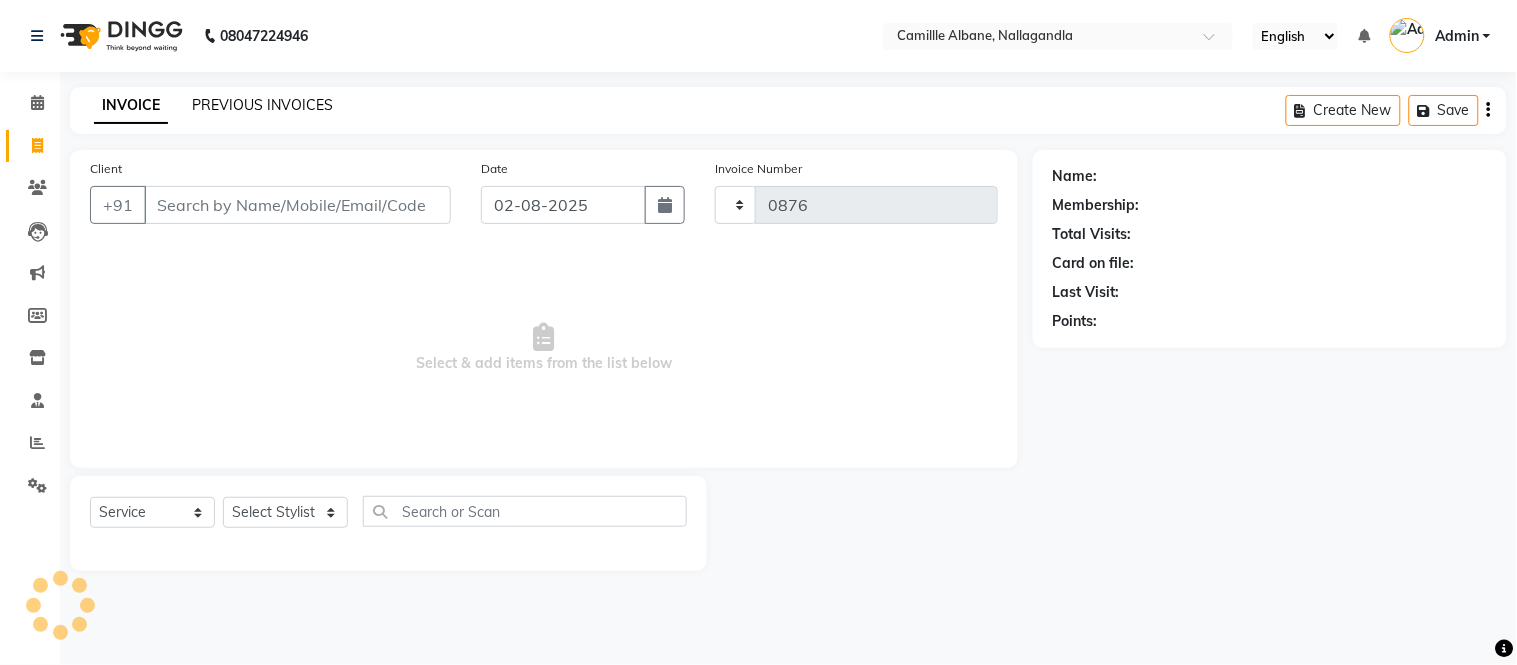 click on "PREVIOUS INVOICES" 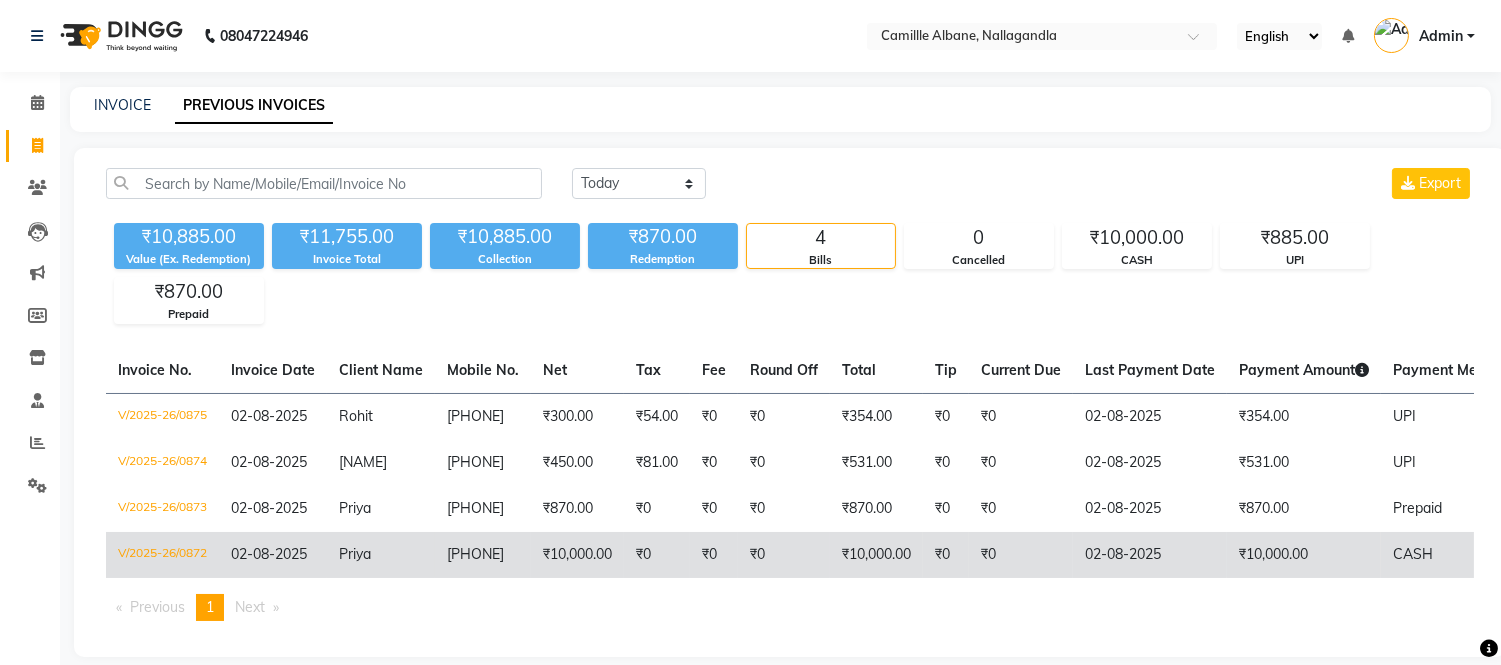click on "₹10,000.00" 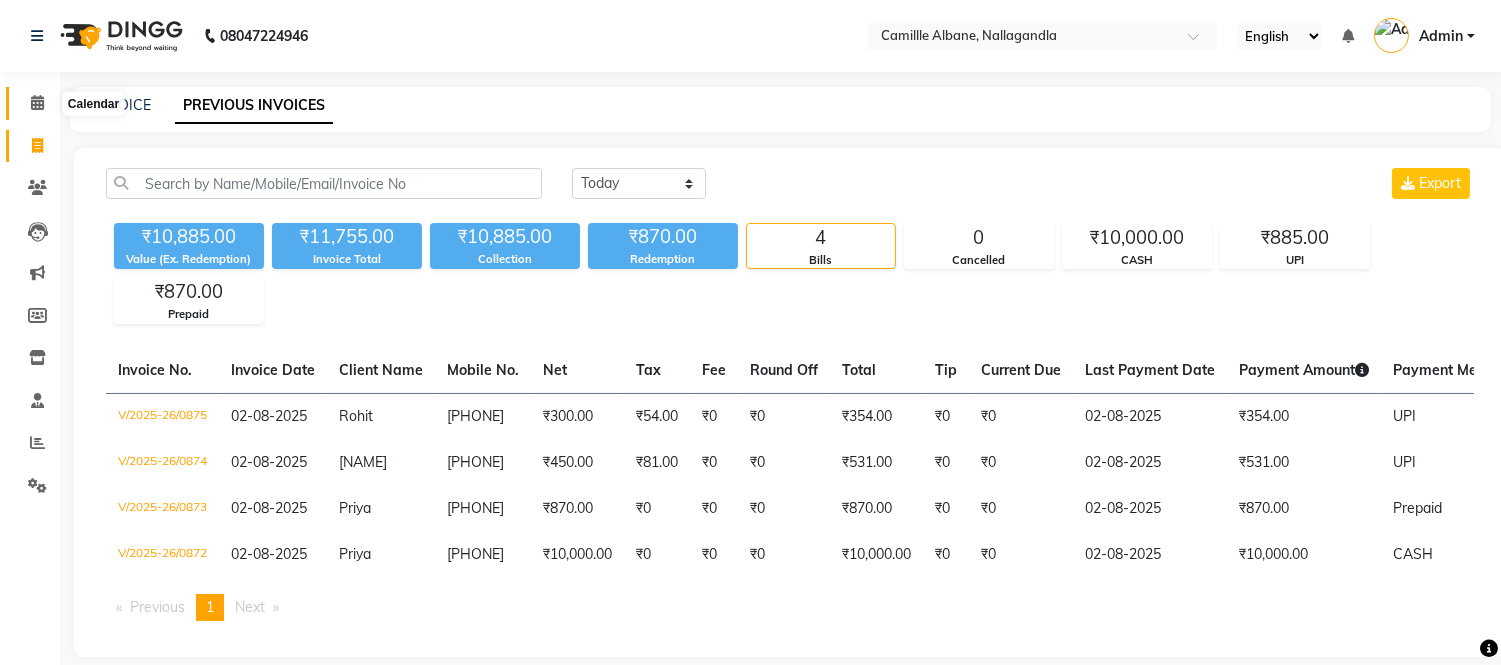click 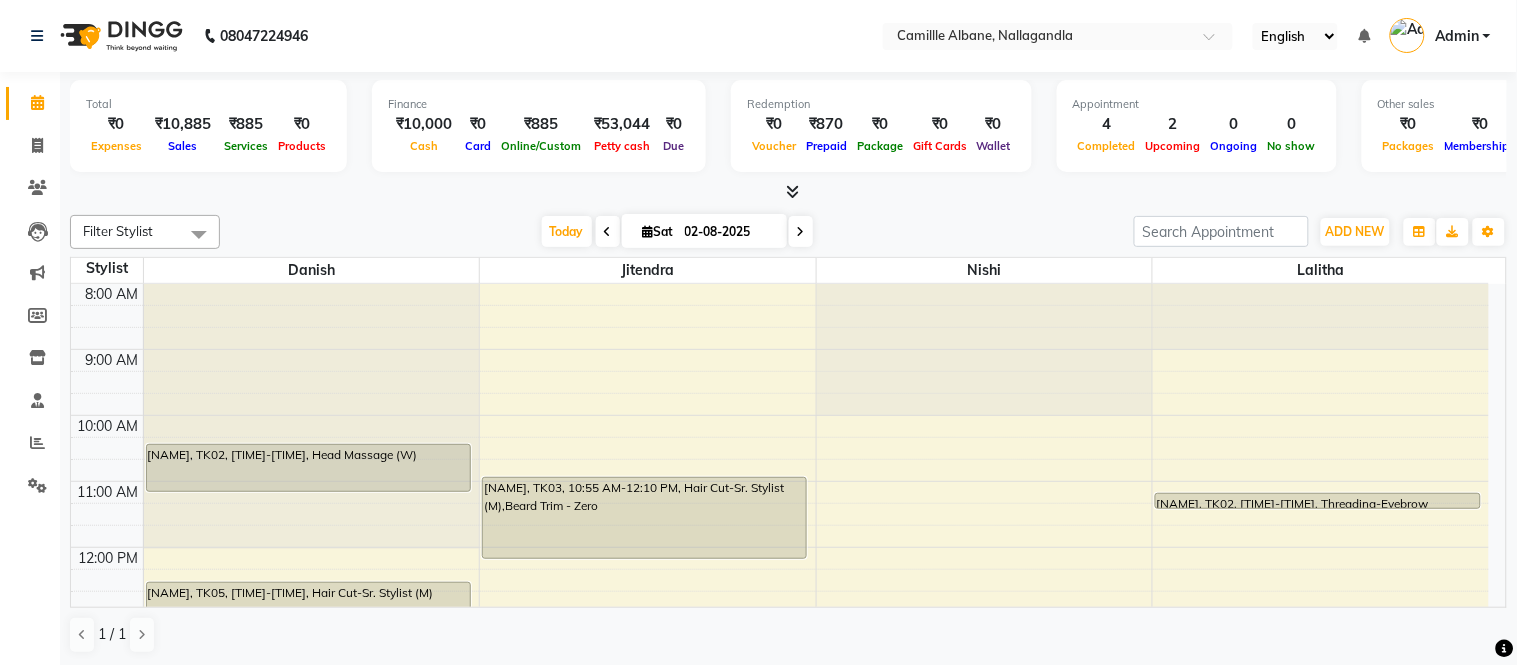 click at bounding box center [792, 191] 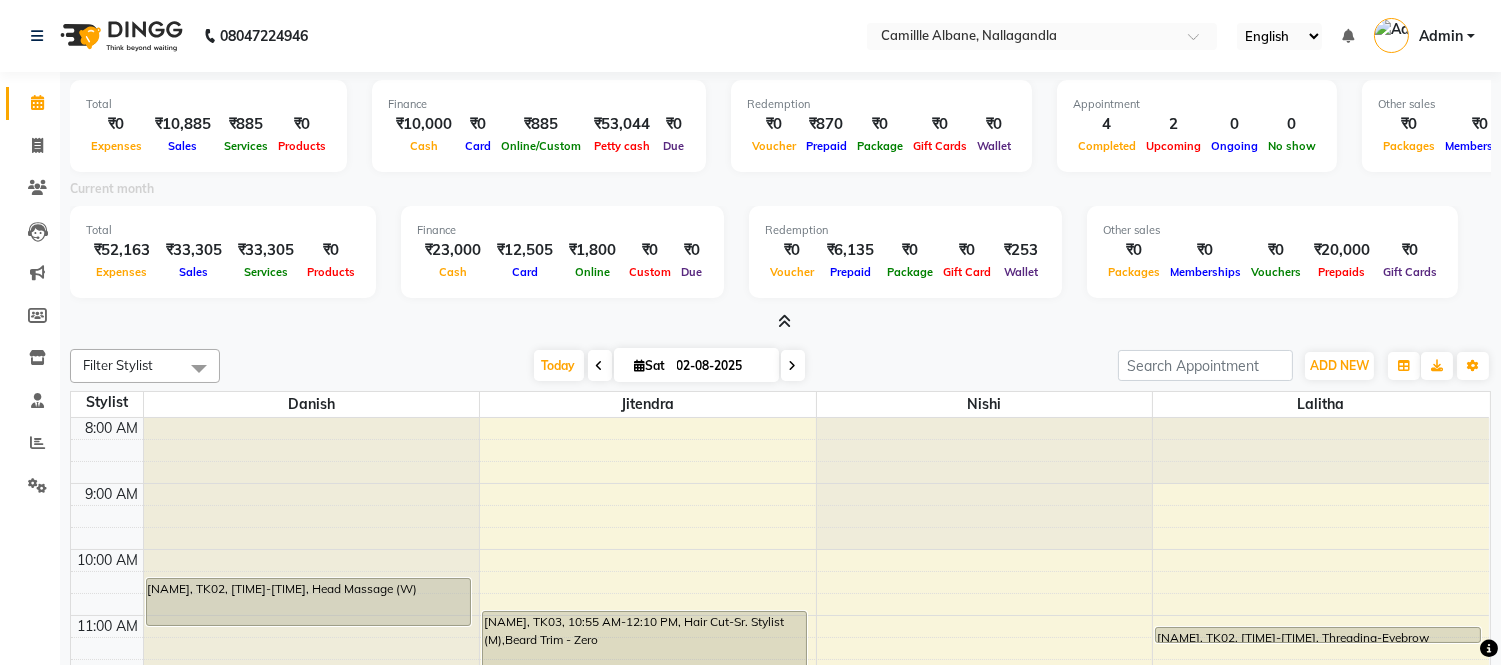 click at bounding box center (784, 321) 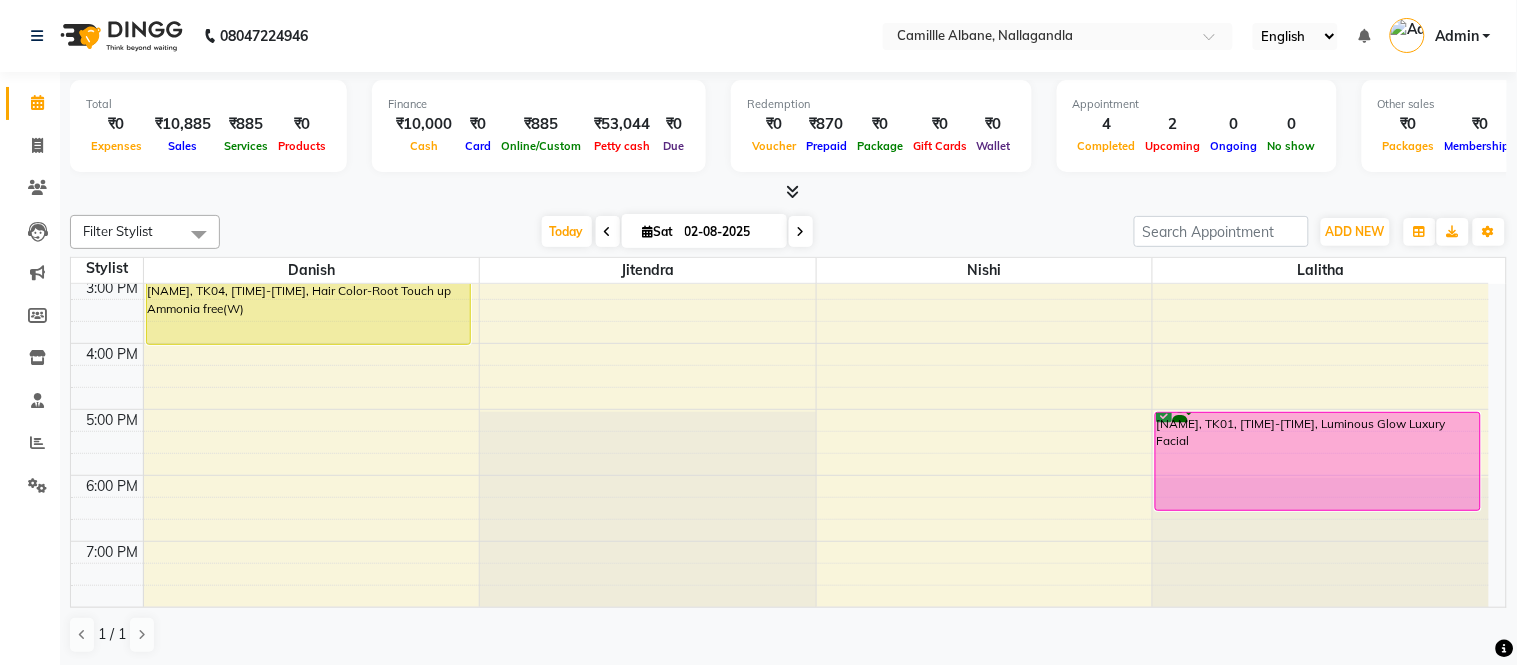scroll, scrollTop: 604, scrollLeft: 0, axis: vertical 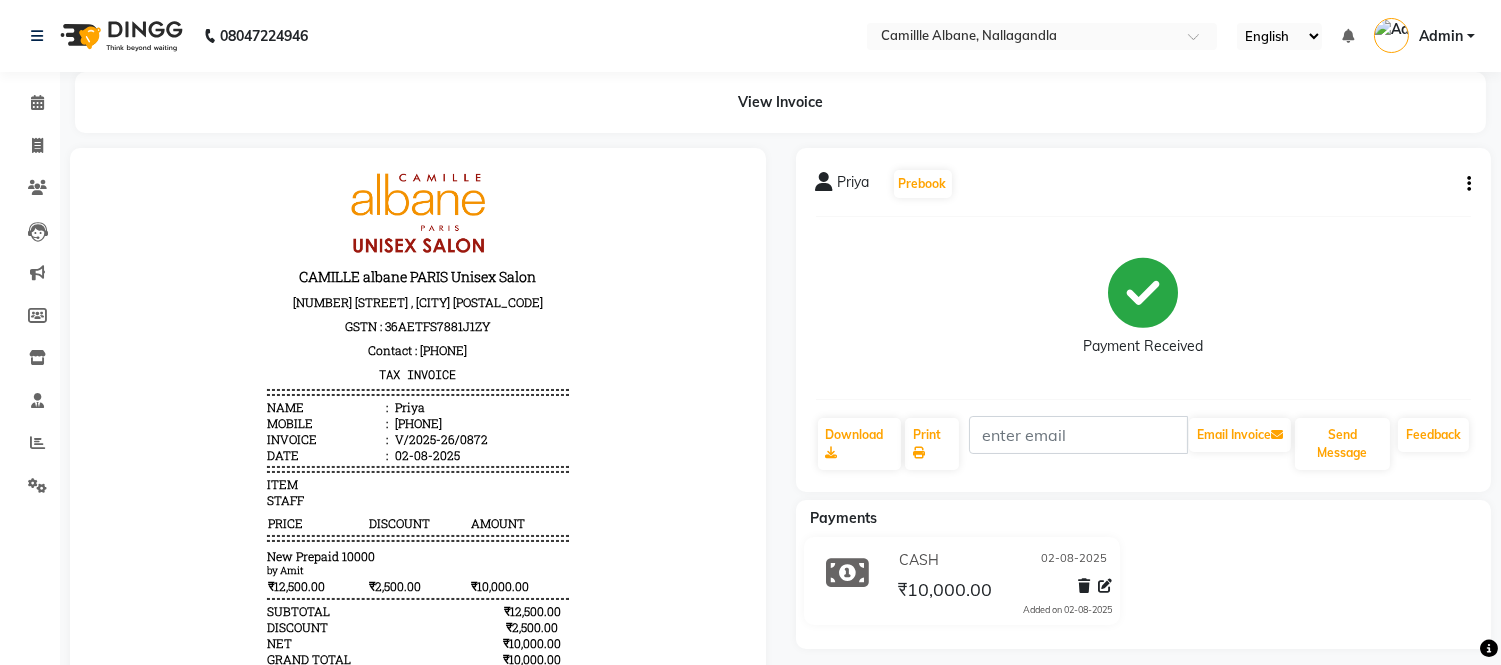 click on "Priya   Prebook" 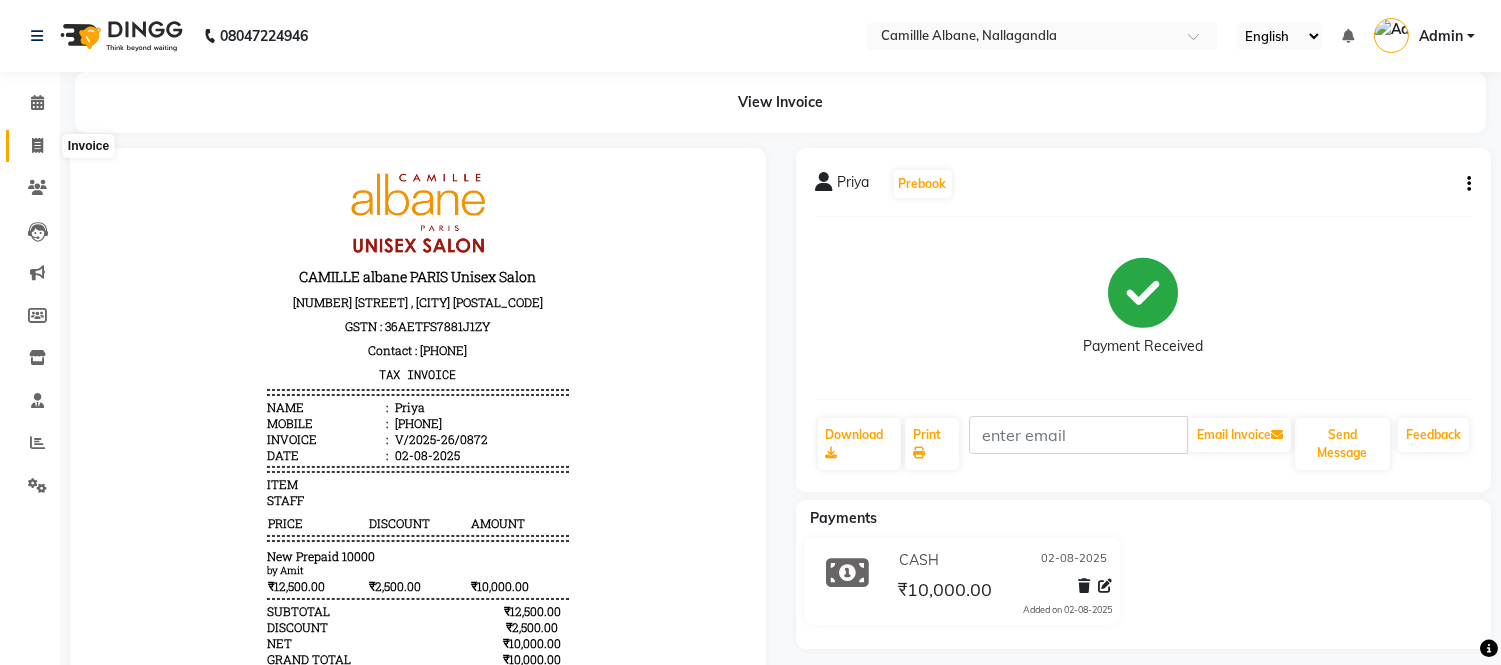 click 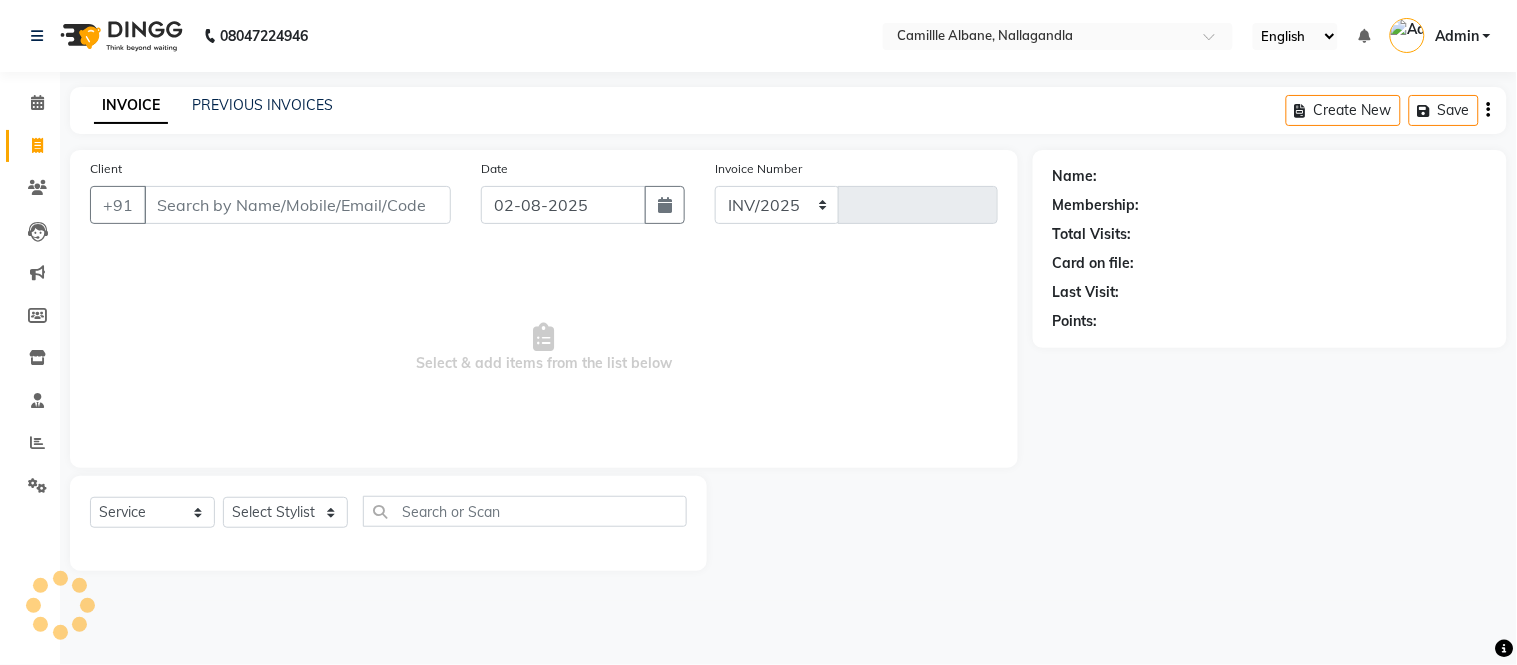 click on "PREVIOUS INVOICES" 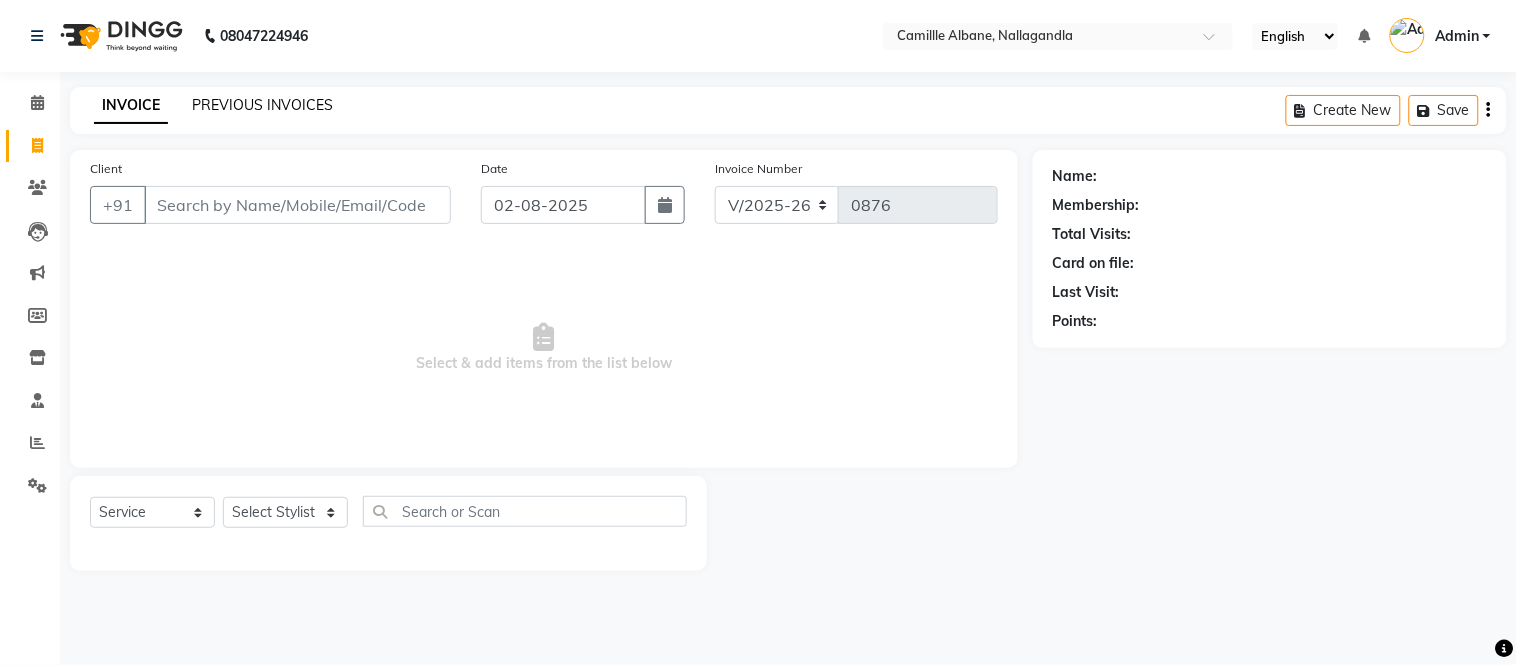 click on "PREVIOUS INVOICES" 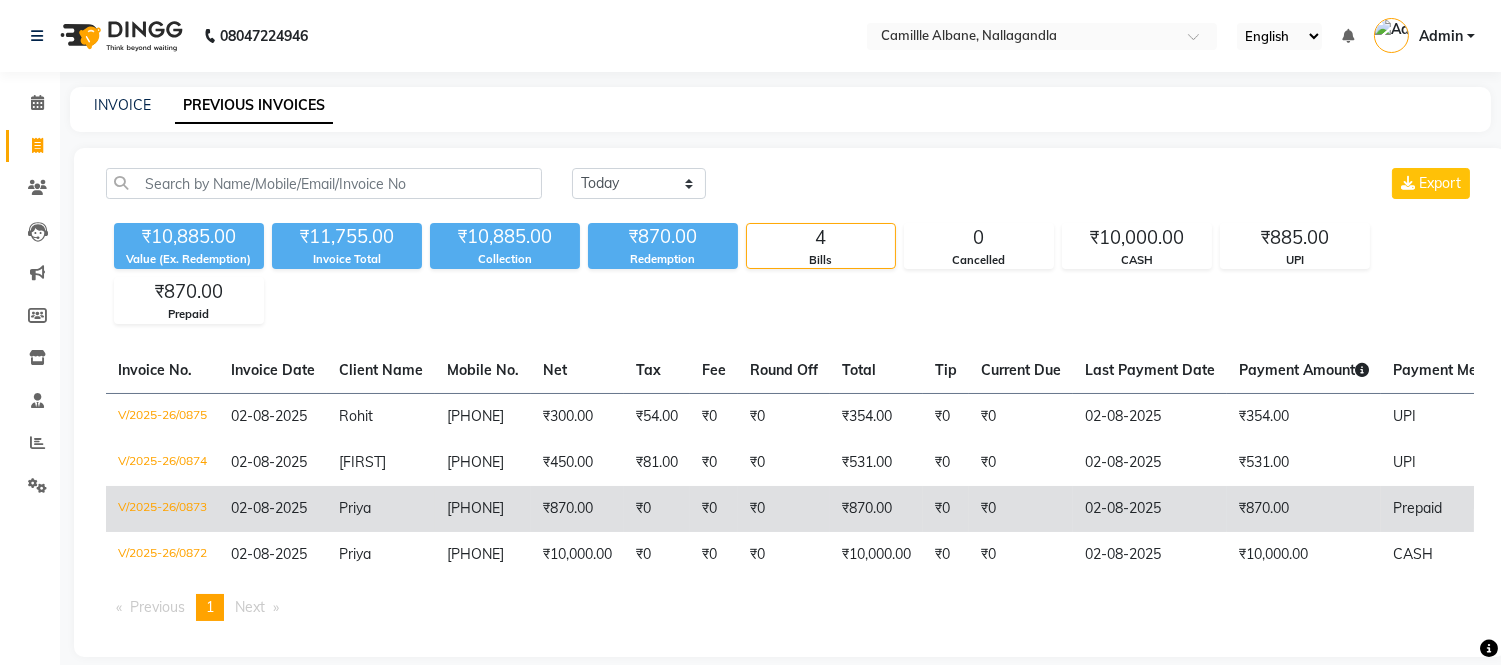 click on "[PHONE]" 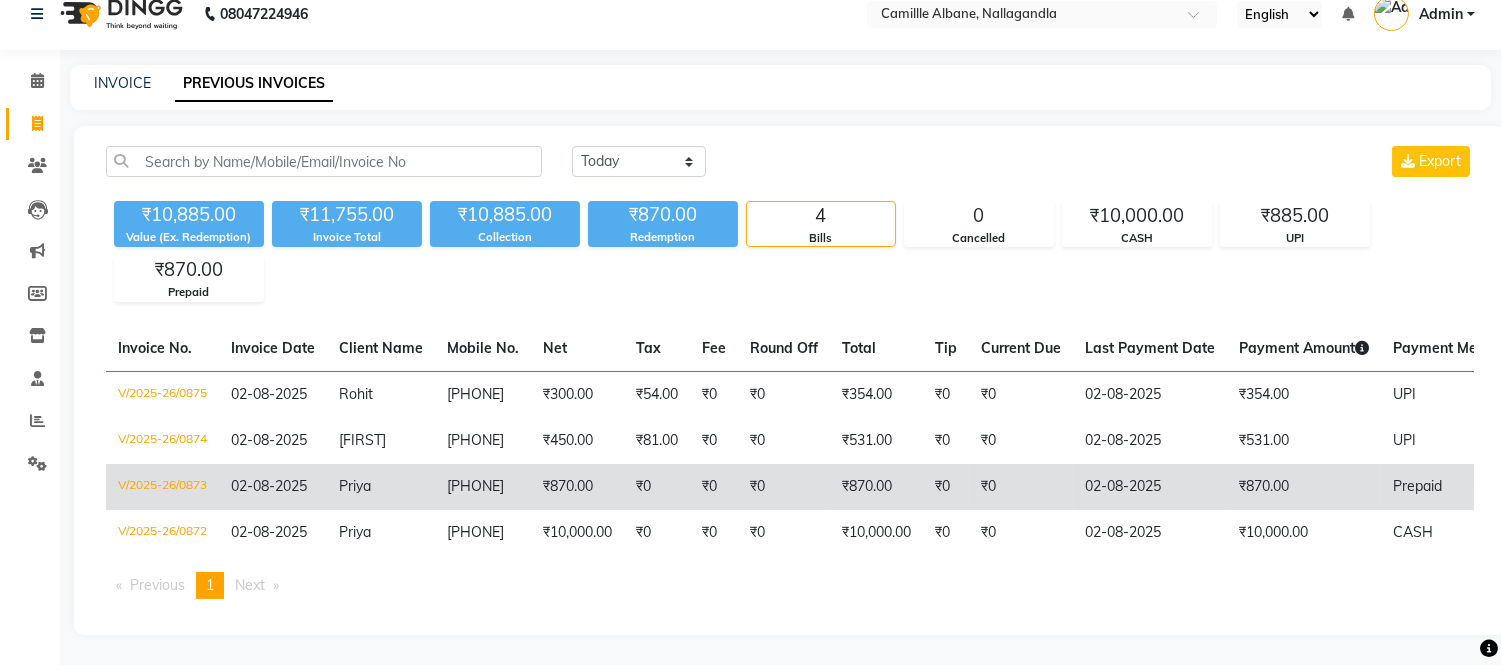 scroll, scrollTop: 36, scrollLeft: 0, axis: vertical 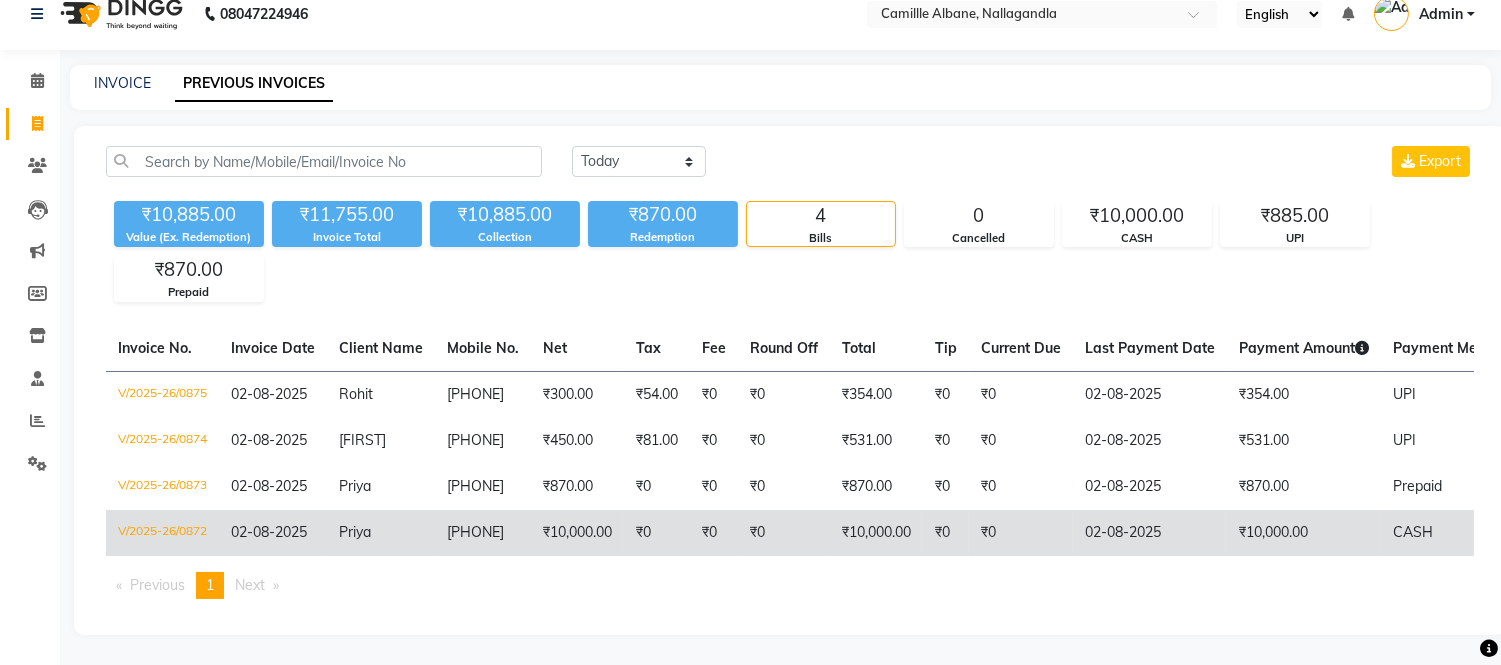 click on "[PHONE]" 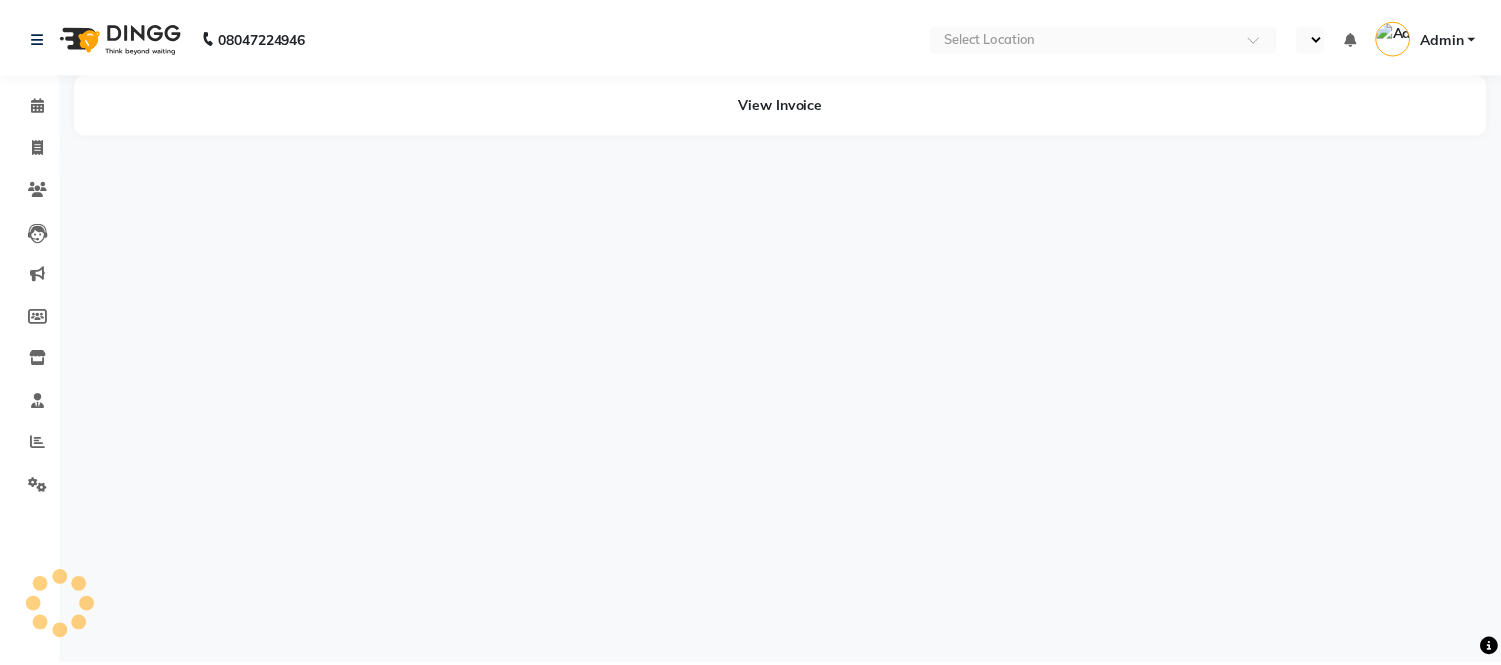 scroll, scrollTop: 0, scrollLeft: 0, axis: both 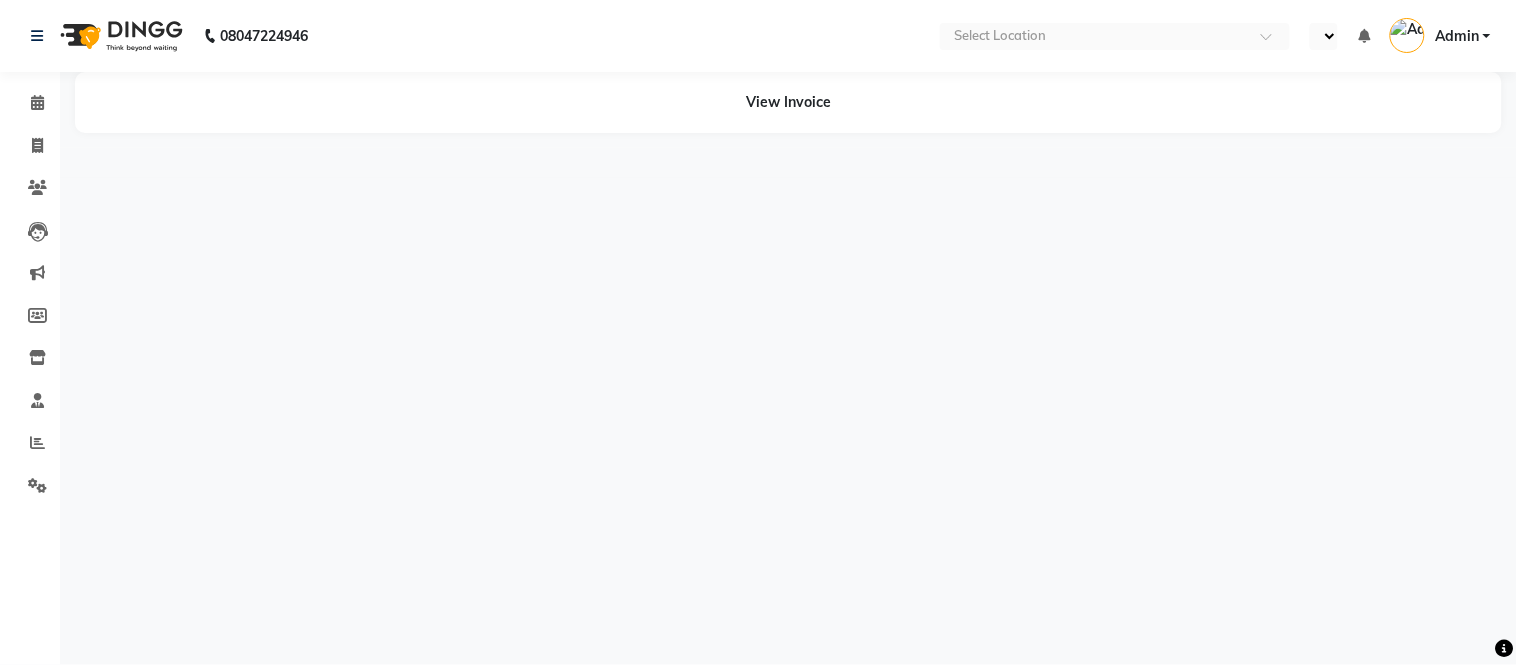 select on "en" 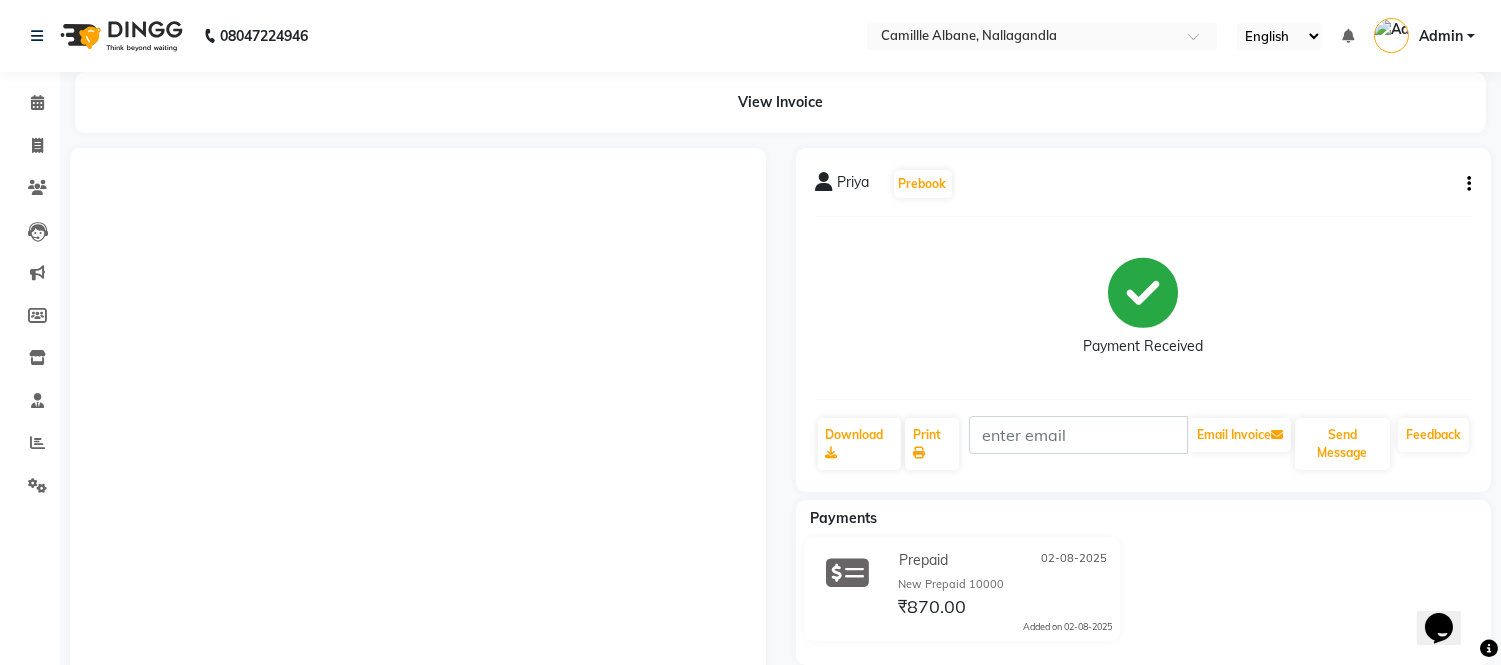 scroll, scrollTop: 0, scrollLeft: 0, axis: both 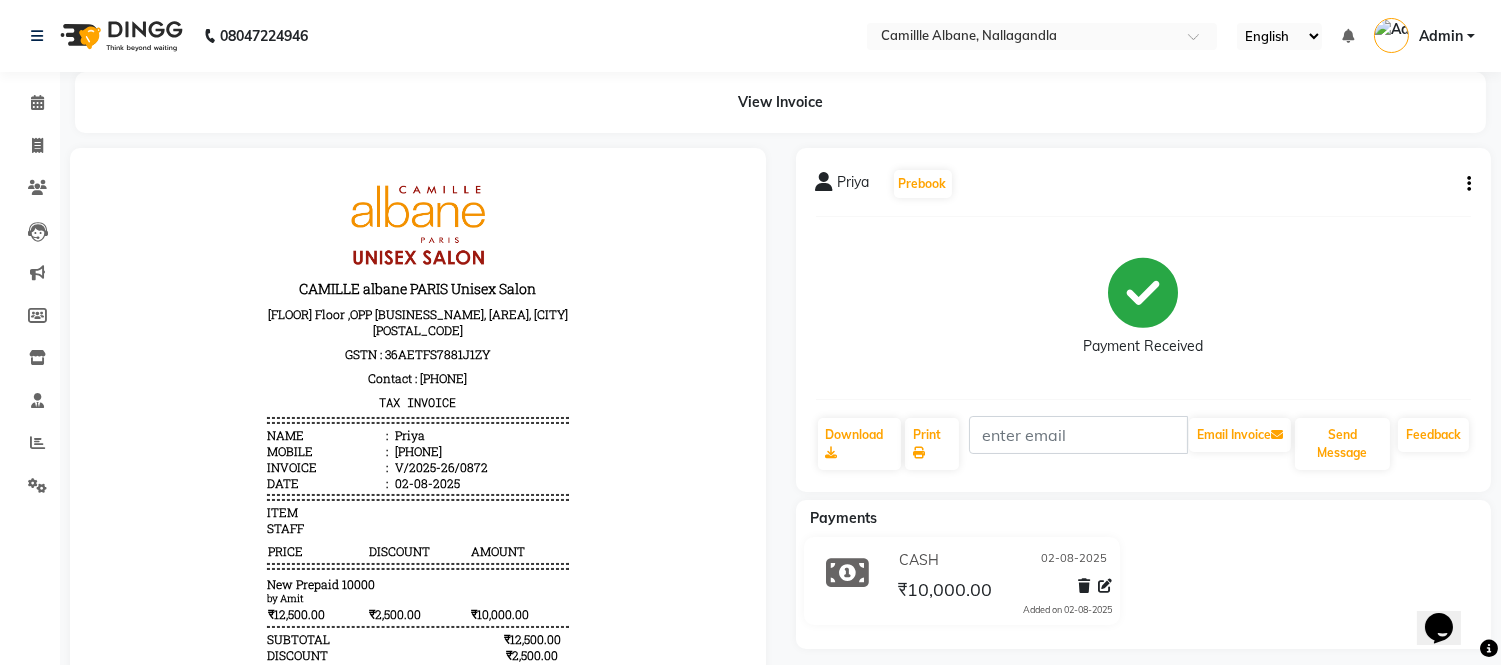 click 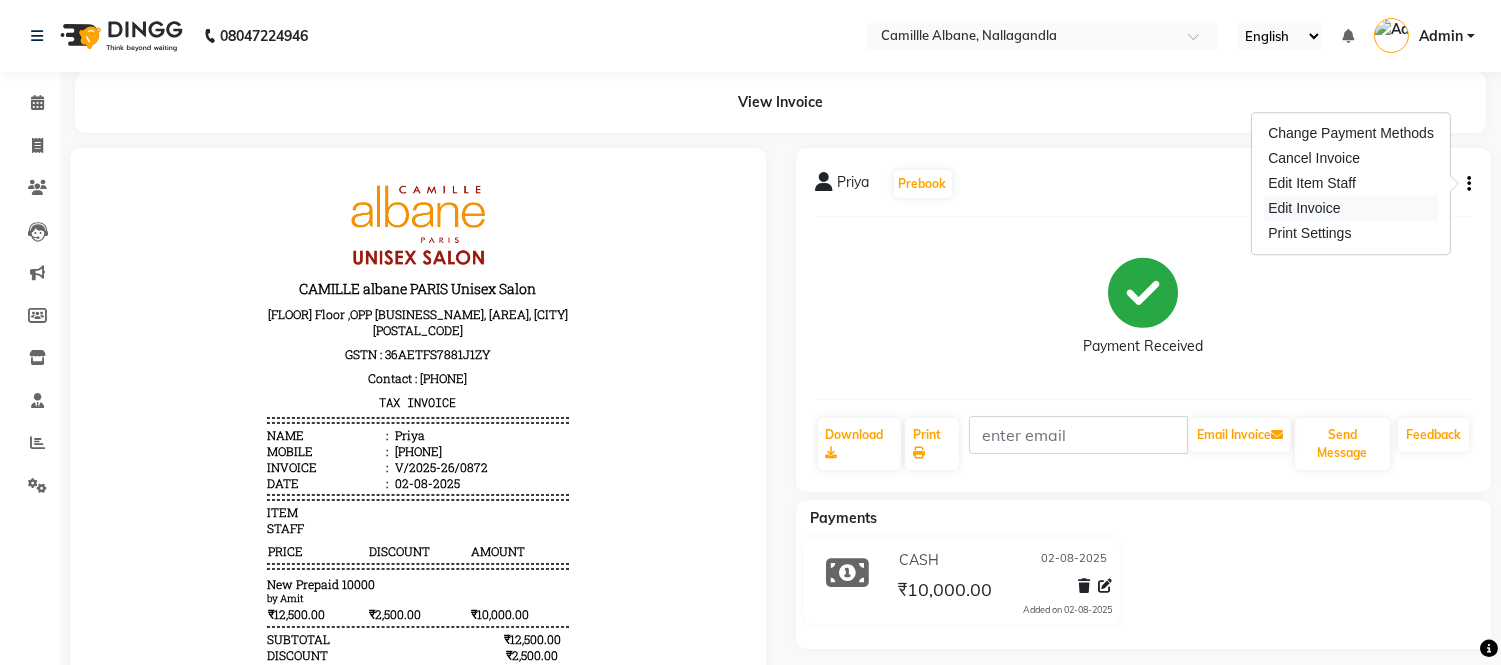 click on "Edit Invoice" at bounding box center [1351, 208] 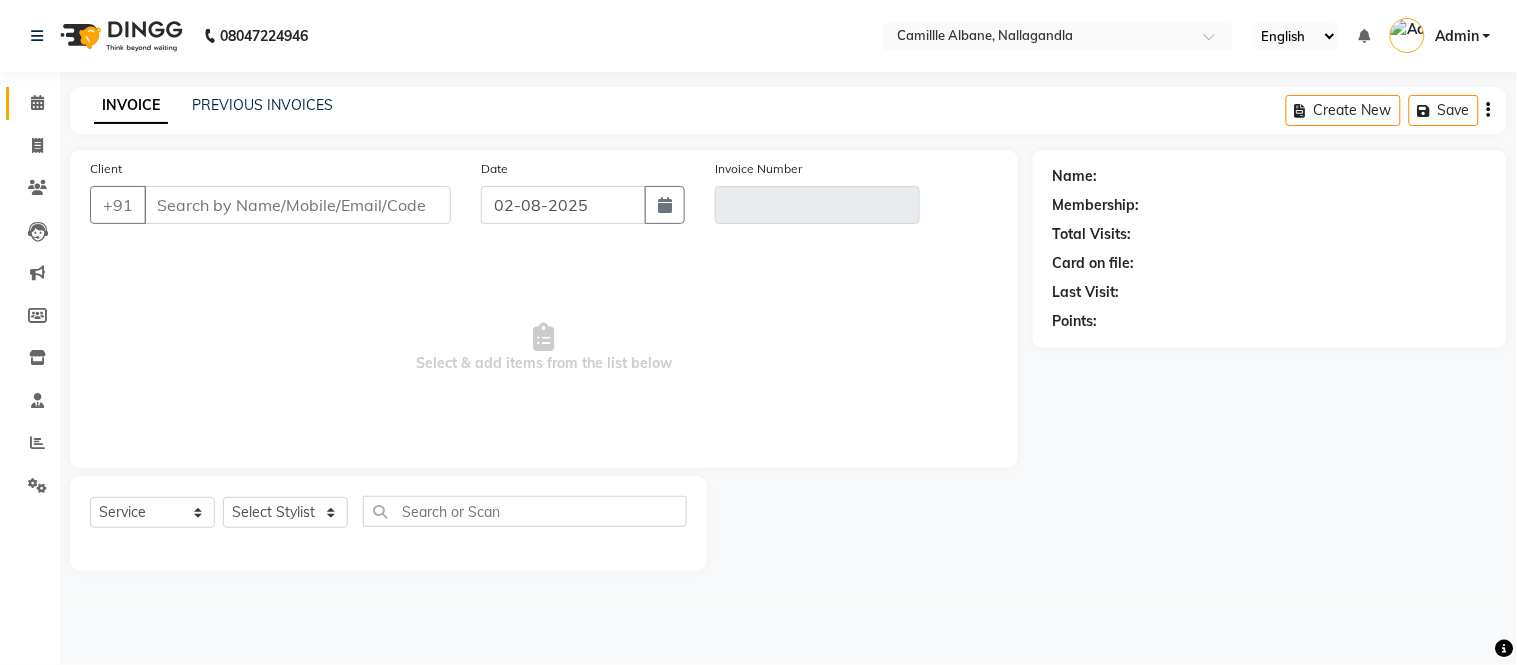 type on "[PHONE]" 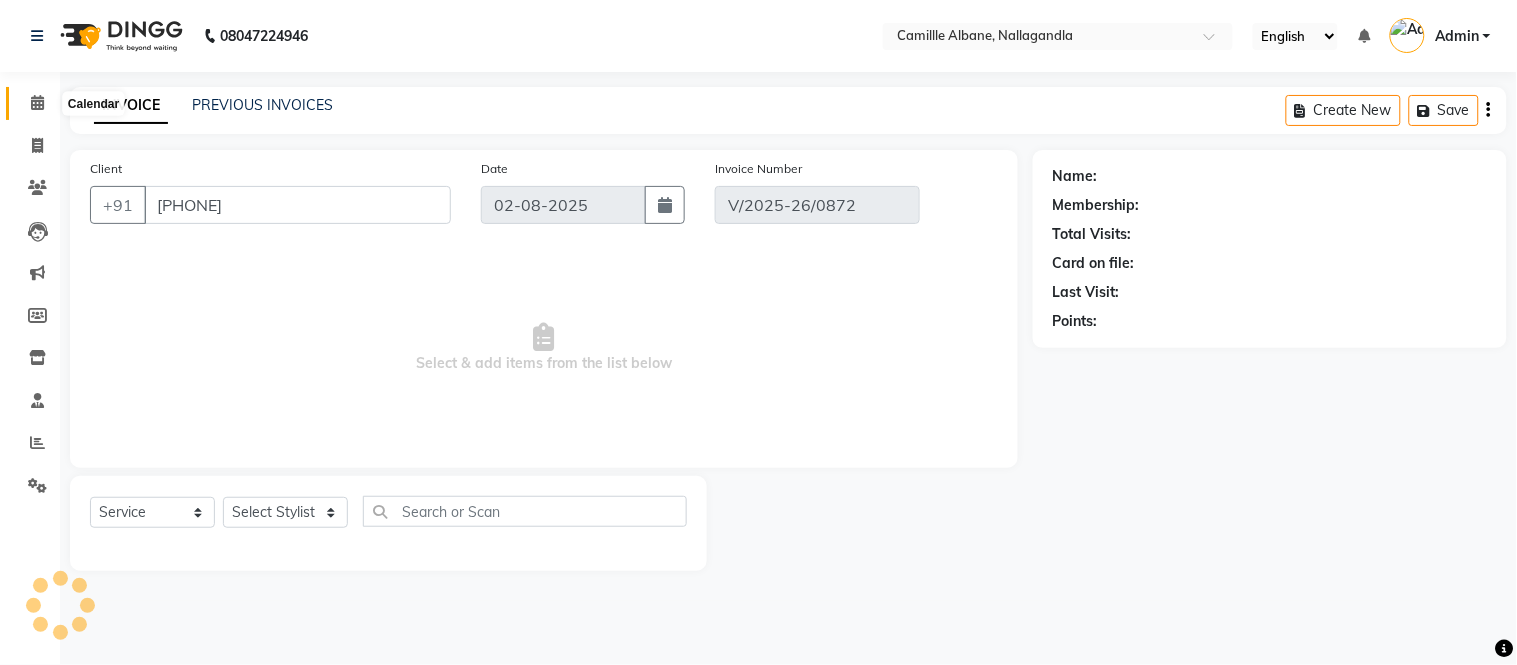 select on "1: Object" 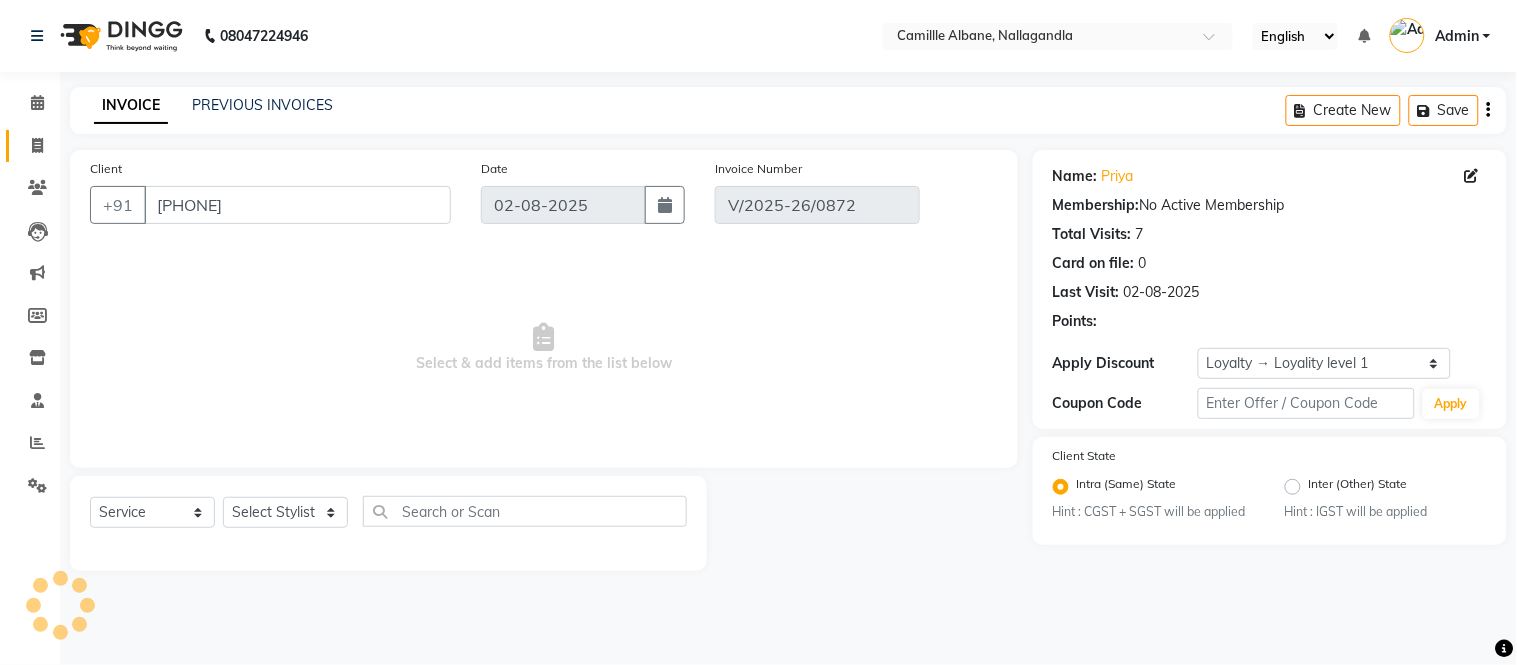 select on "select" 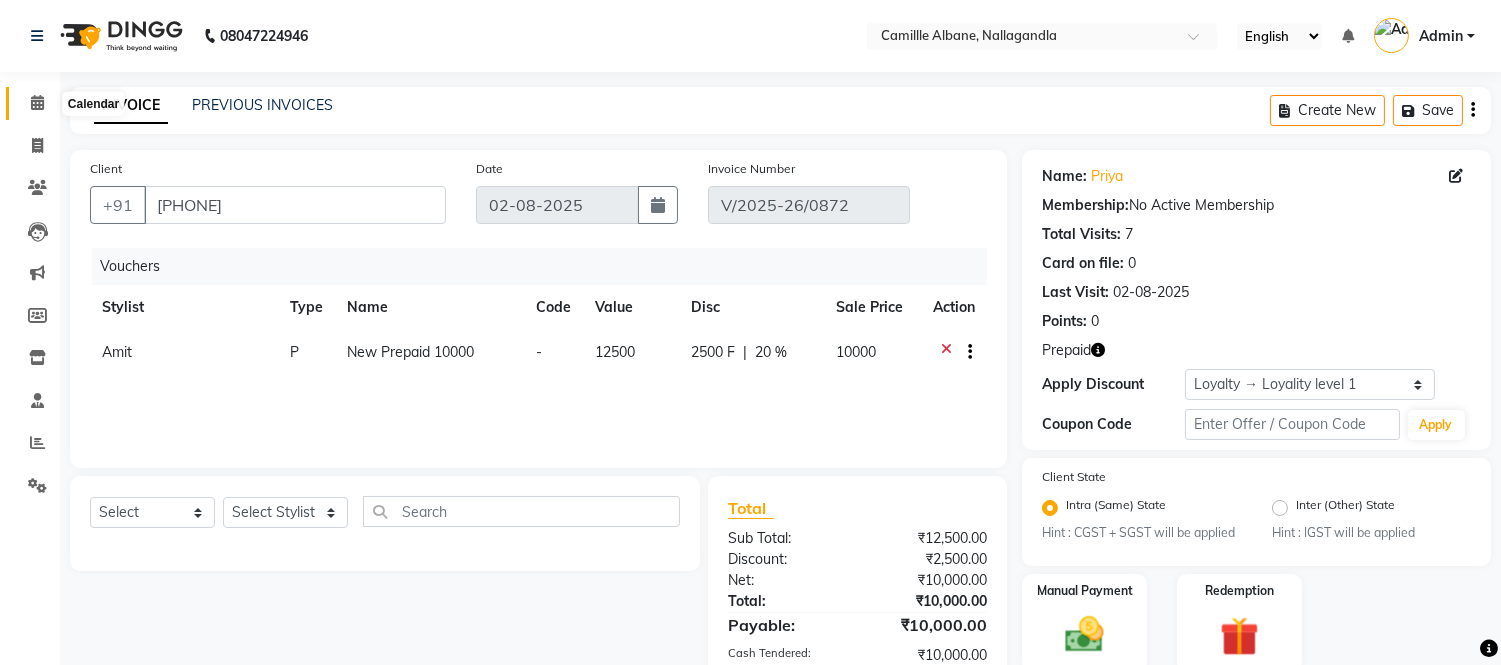 click 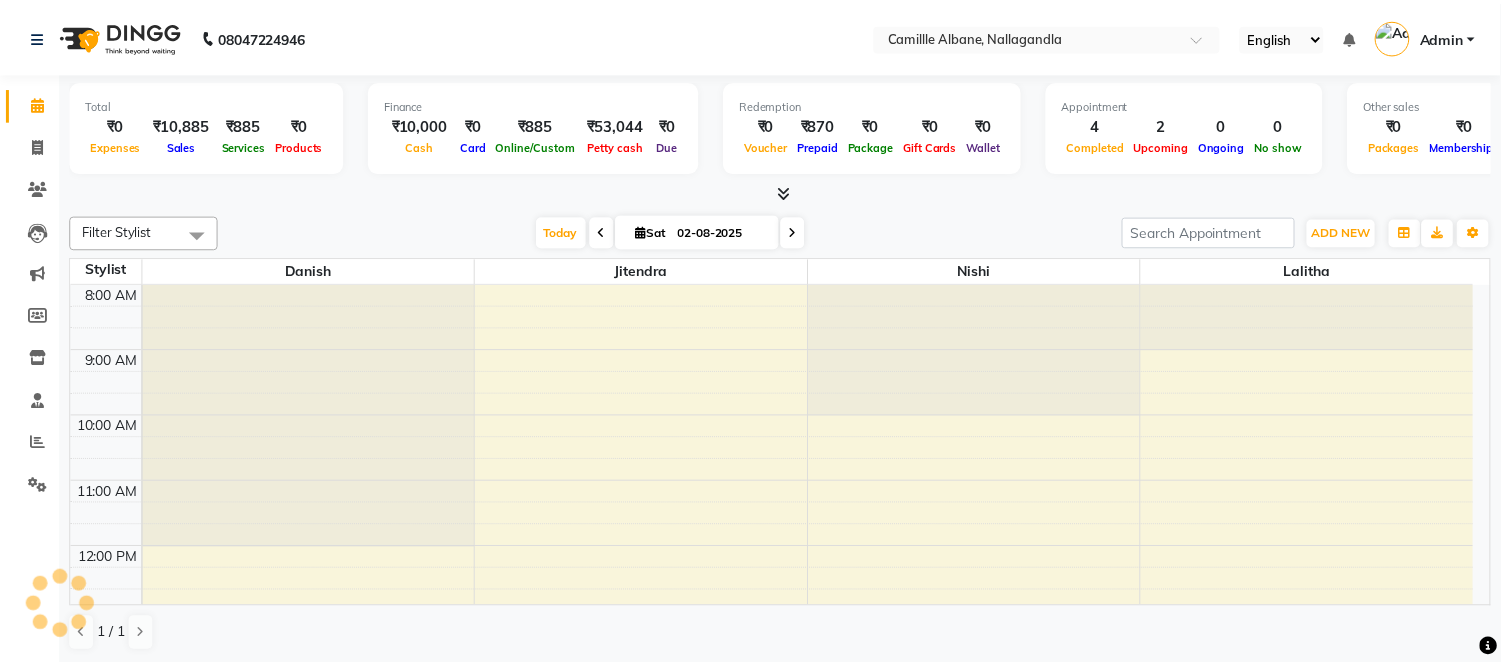 scroll, scrollTop: 0, scrollLeft: 0, axis: both 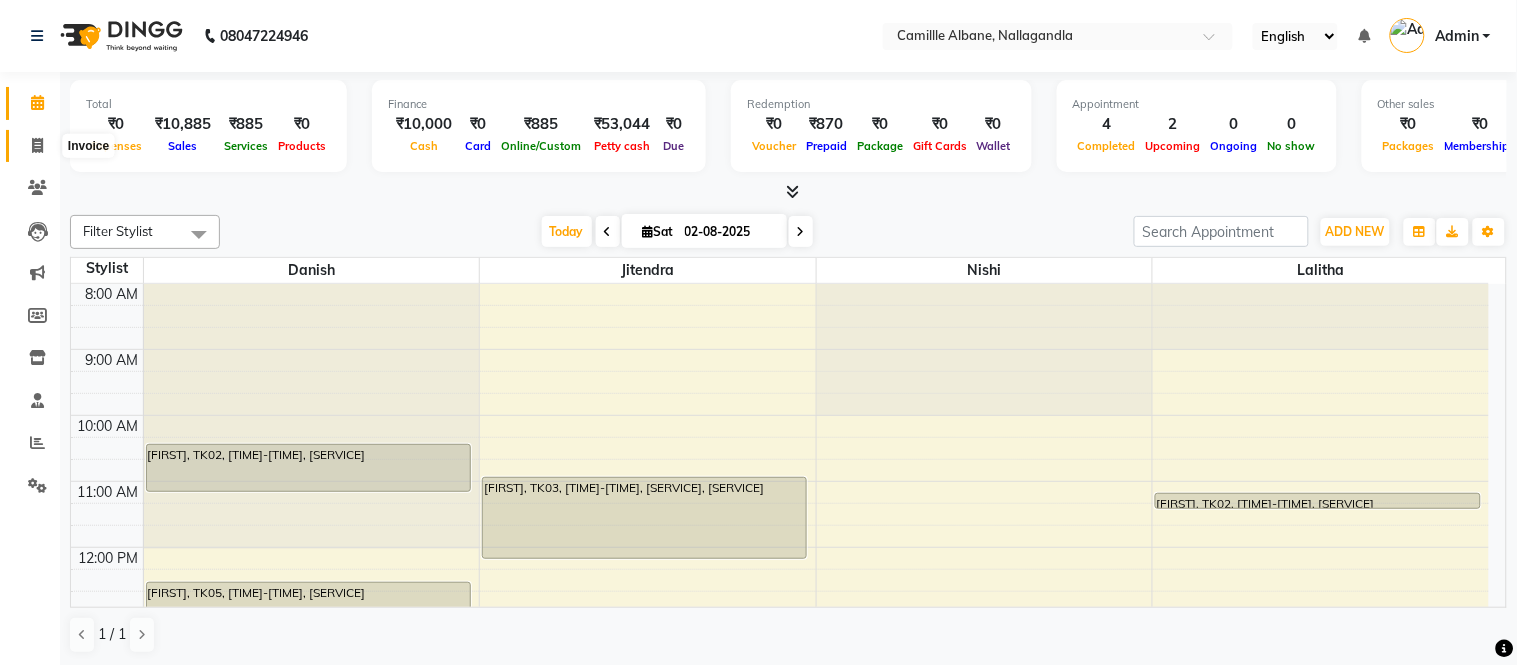 click 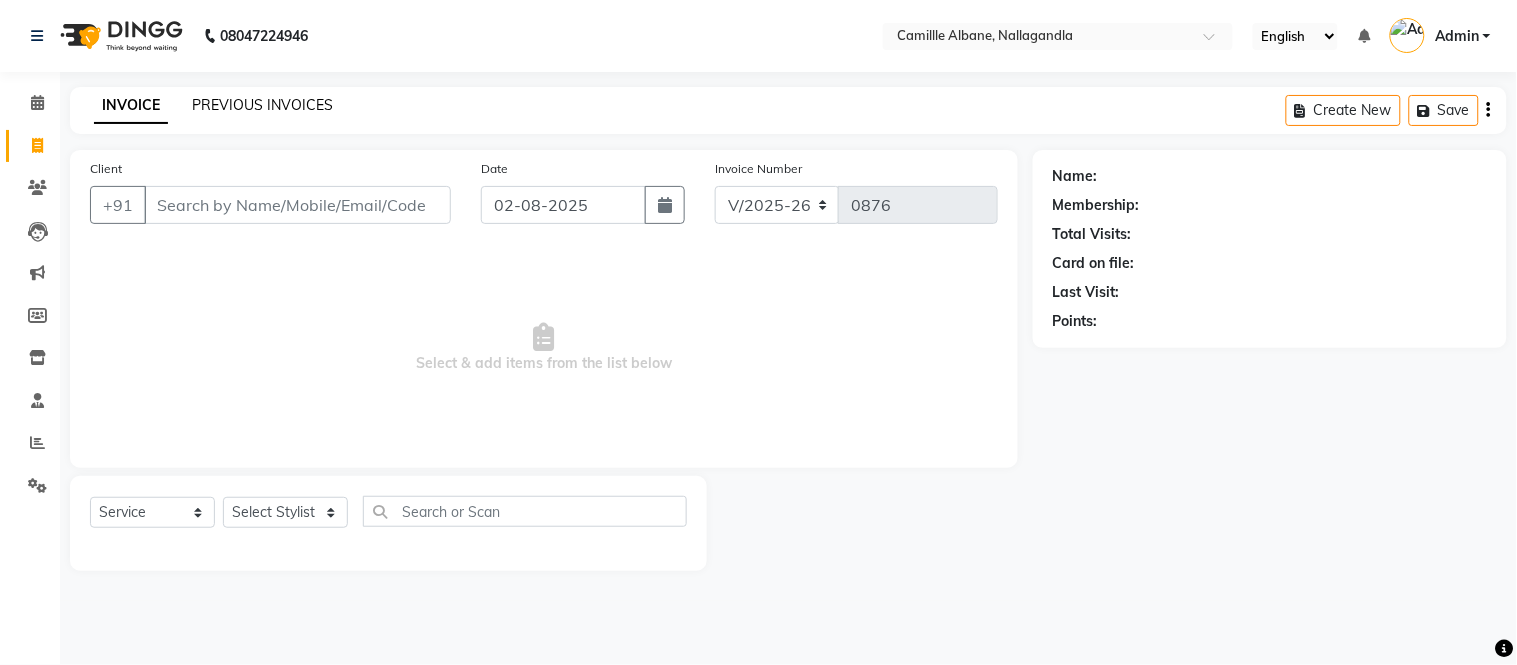 click on "PREVIOUS INVOICES" 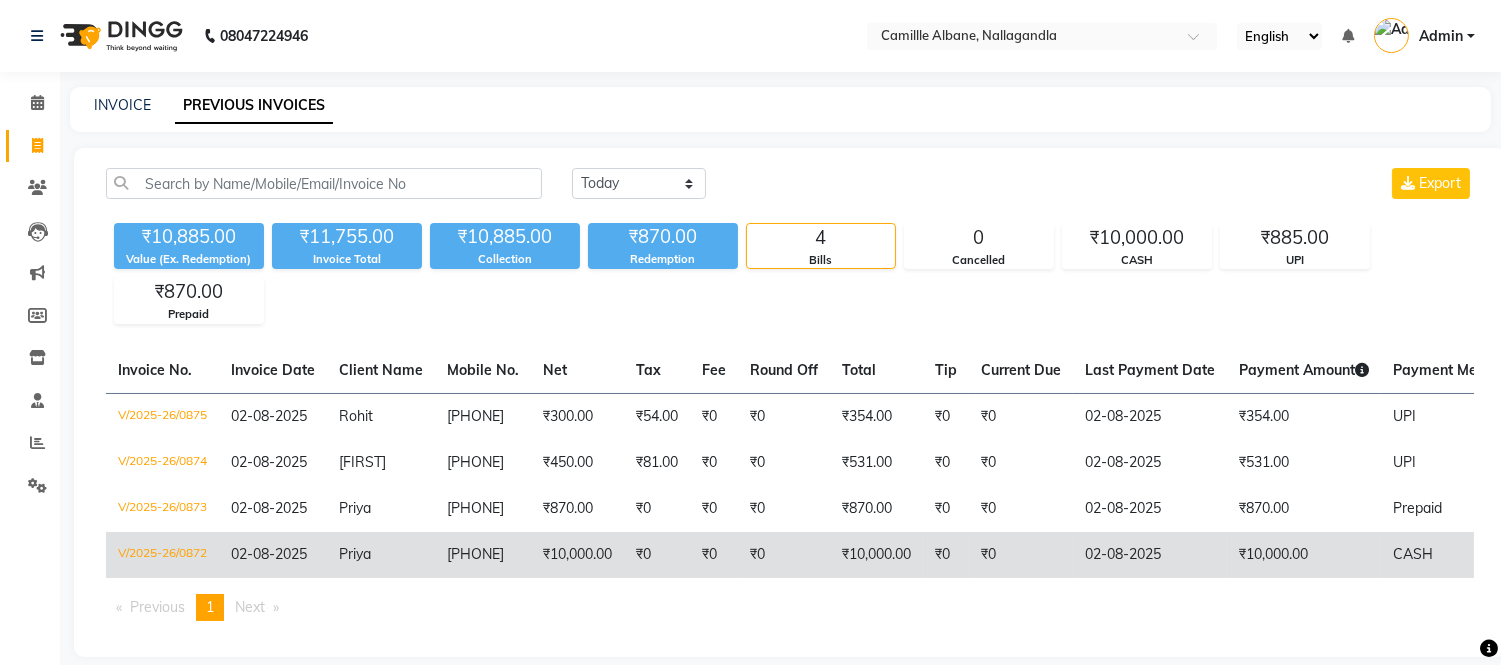 click on "₹0" 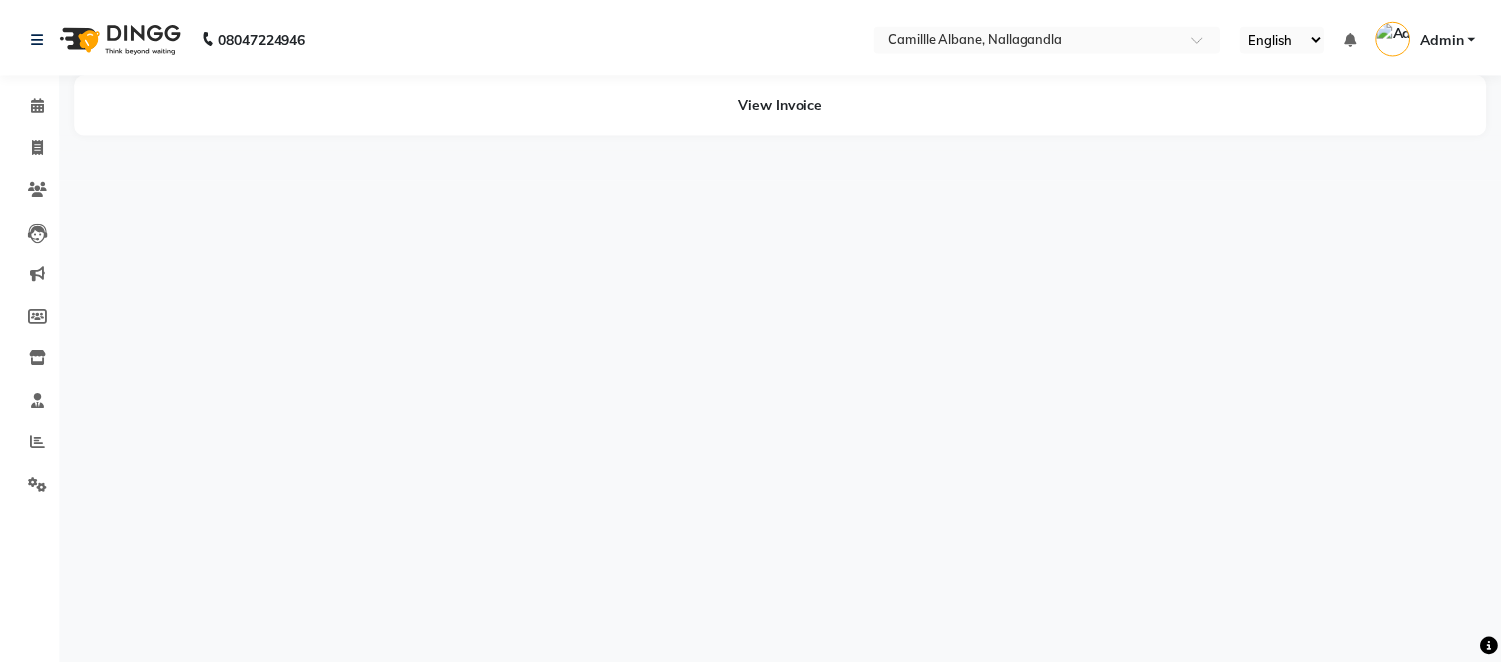 scroll, scrollTop: 0, scrollLeft: 0, axis: both 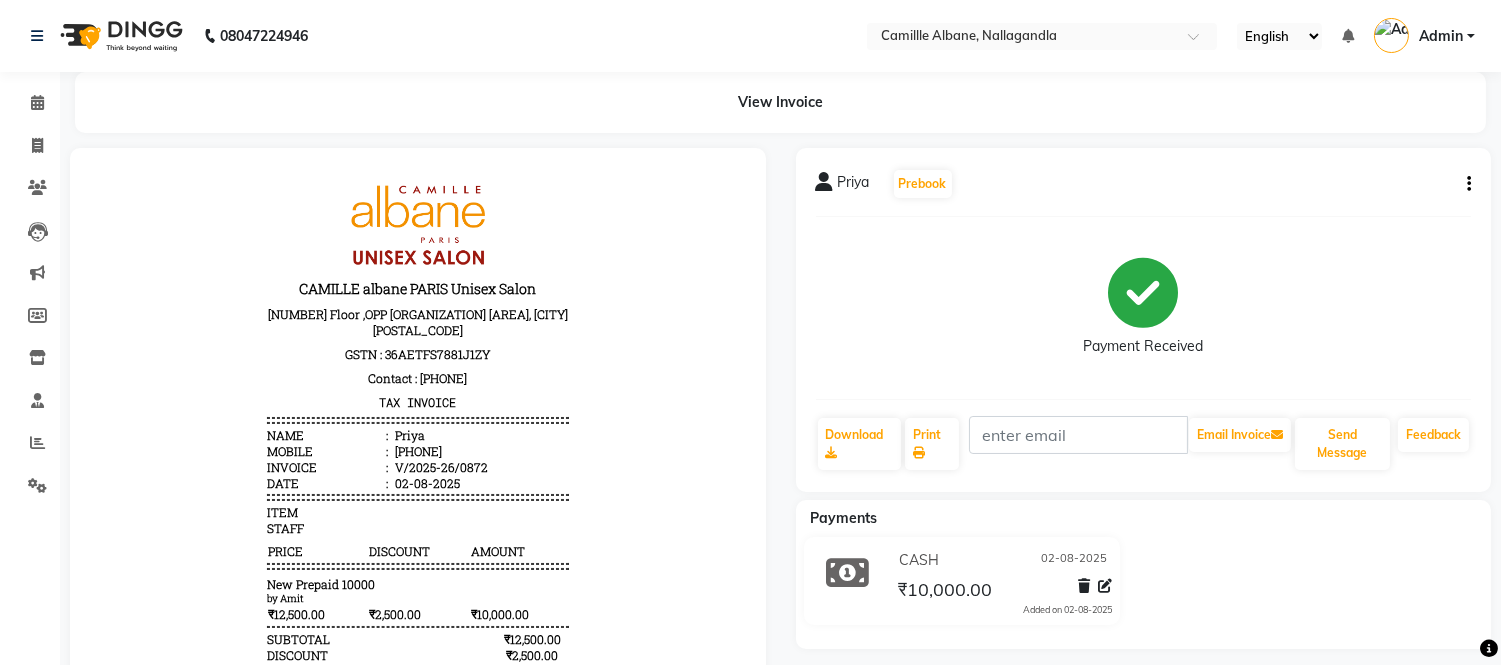 click 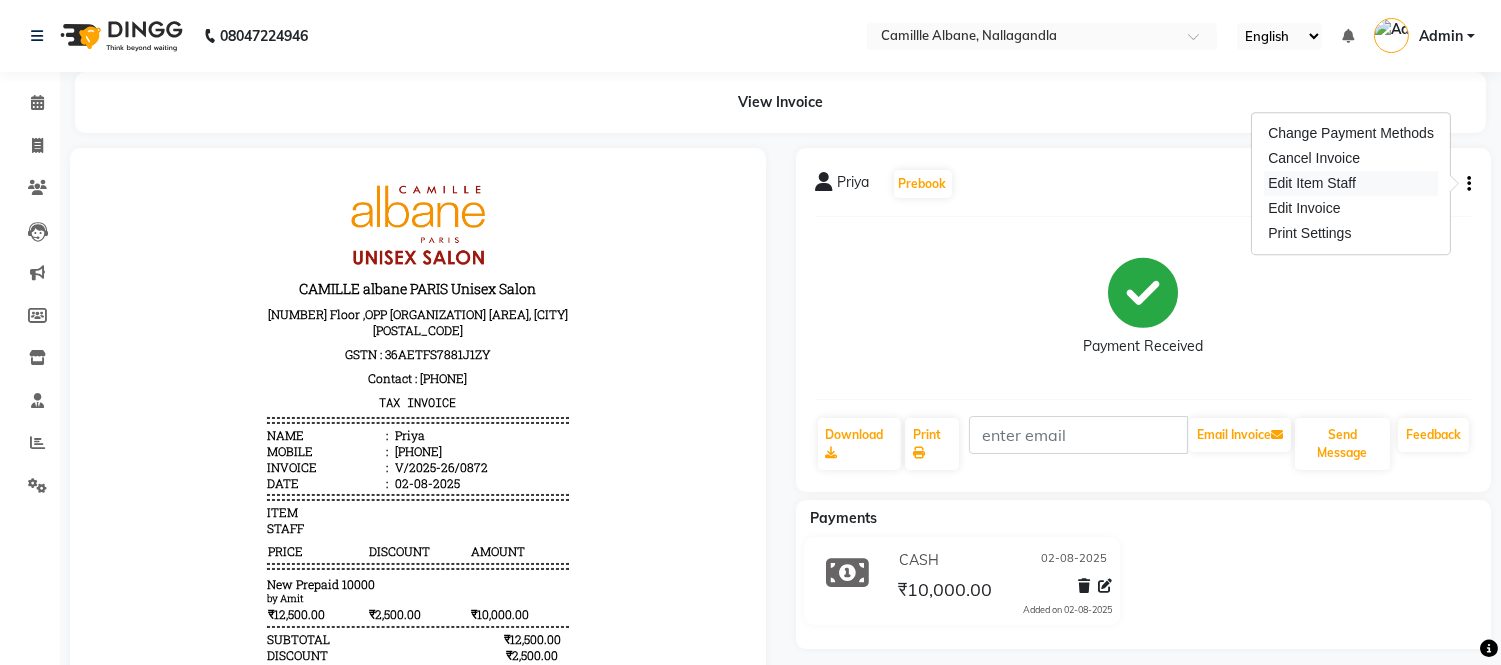 click on "Edit Item Staff" at bounding box center [1351, 183] 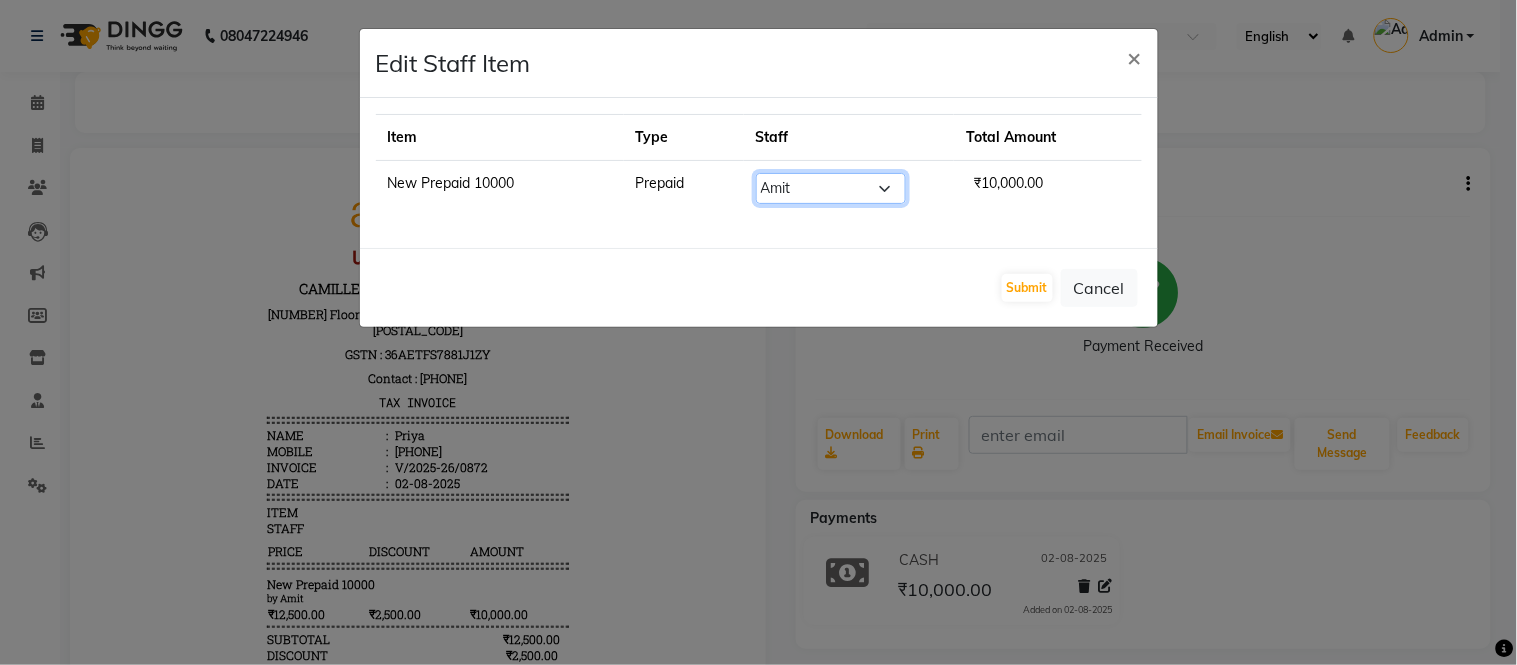 click on "Select  Admin   [FIRST]   [FIRST]   Dr, [LAST]   [FIRST]   [FIRST] [LAST]   [FIRST]   [FIRST]   [FIRST]   [FIRST]   [FIRST]   [FIRST]" 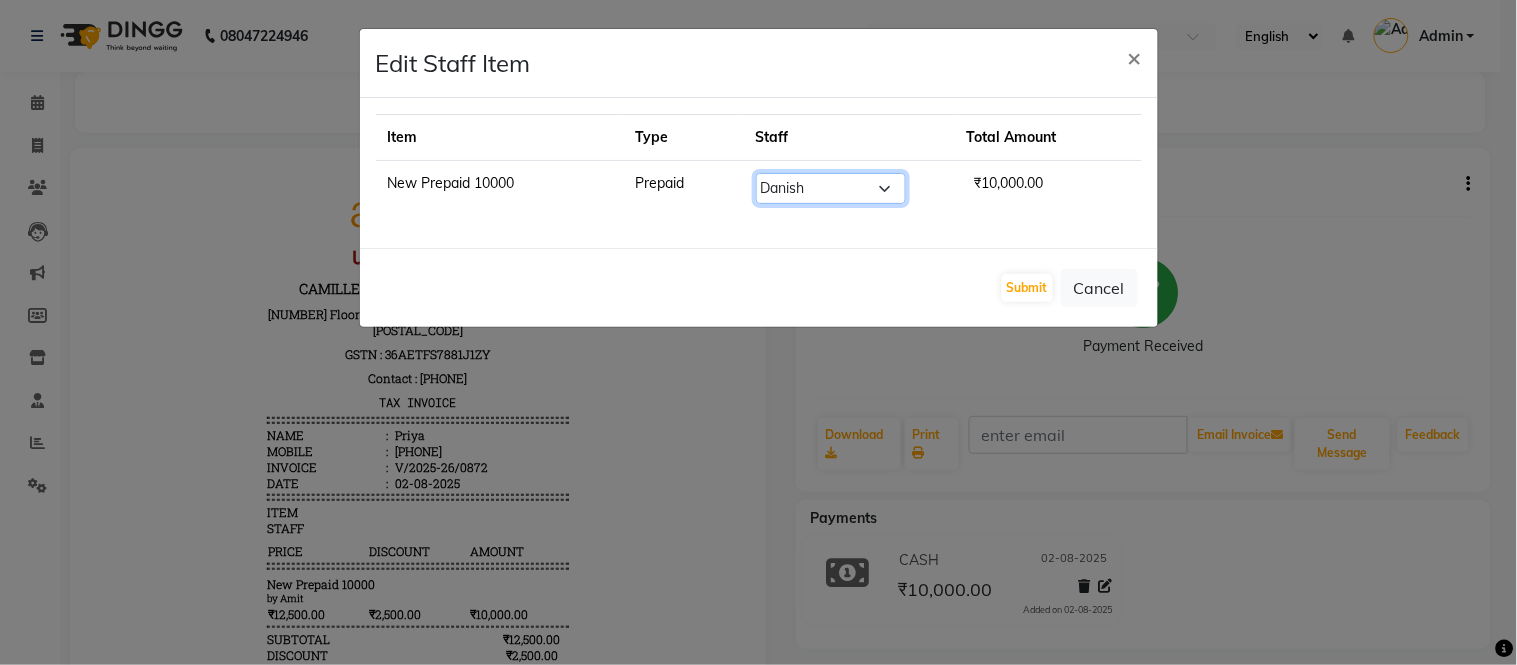 click on "Select  Admin   [FIRST]   [FIRST]   Dr, [LAST]   [FIRST]   [FIRST] [LAST]   [FIRST]   [FIRST]   [FIRST]   [FIRST]   [FIRST]   [FIRST]" 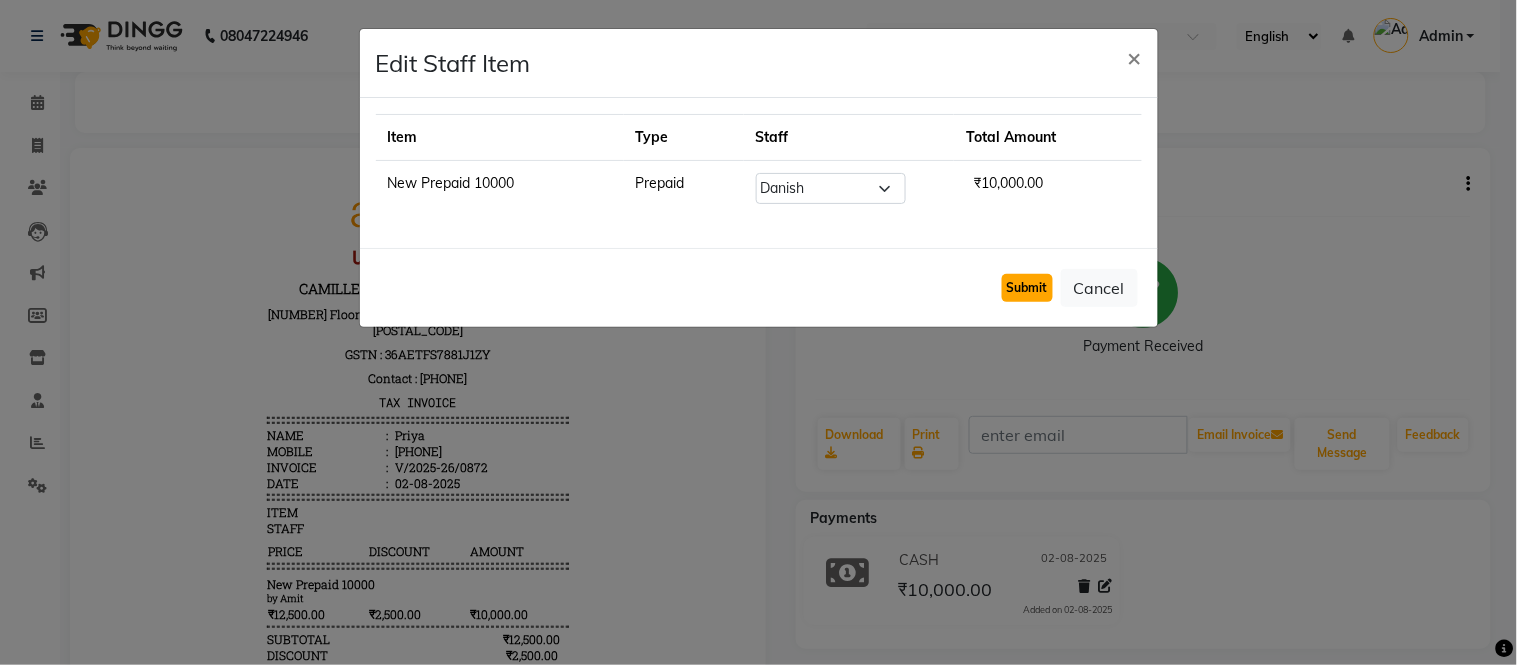 click on "Submit" 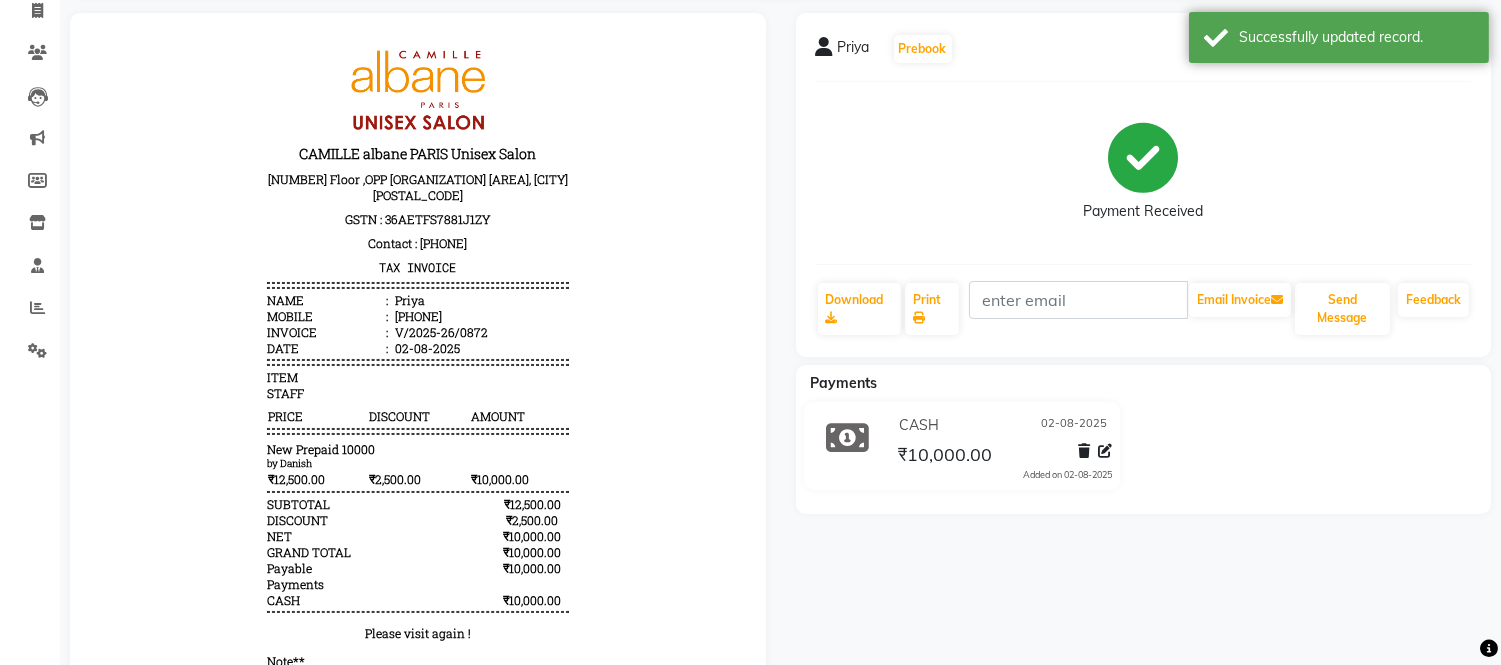 scroll, scrollTop: 278, scrollLeft: 0, axis: vertical 